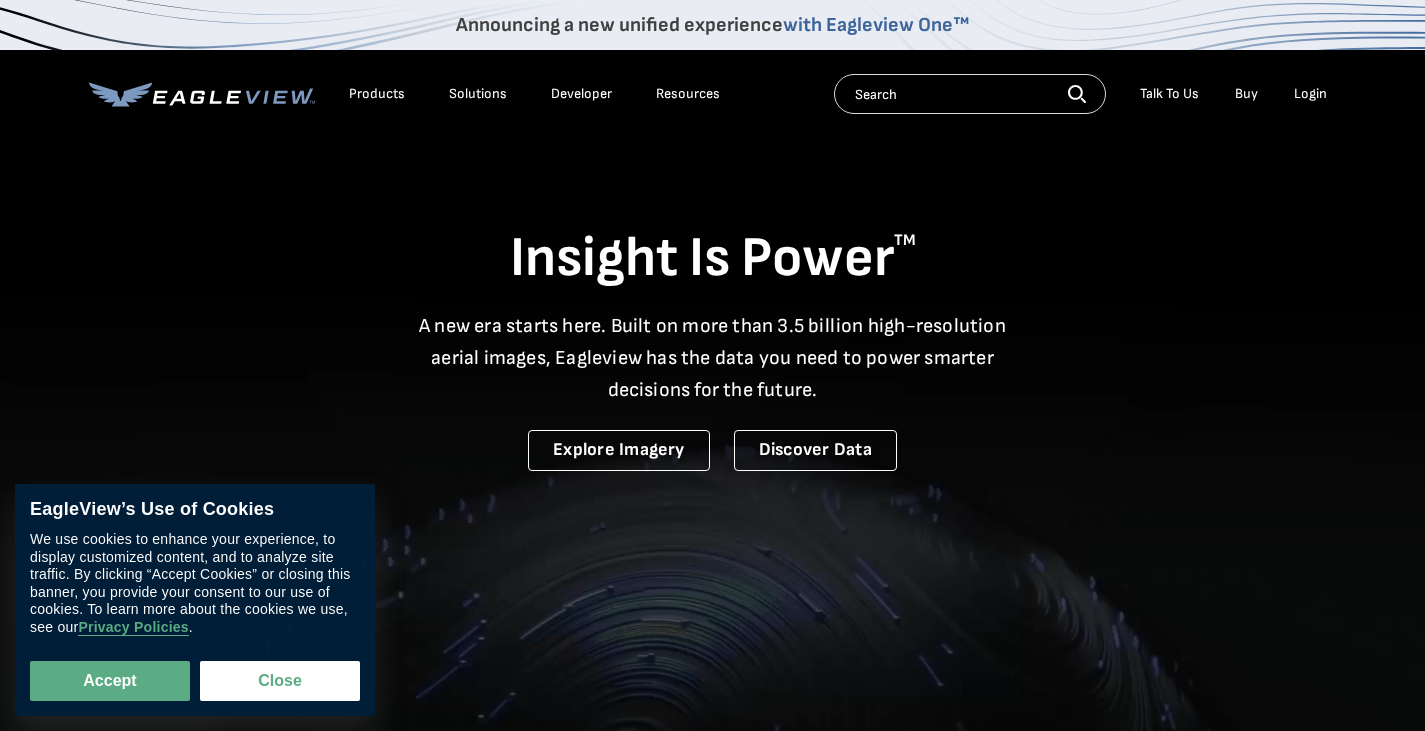 scroll, scrollTop: 0, scrollLeft: 0, axis: both 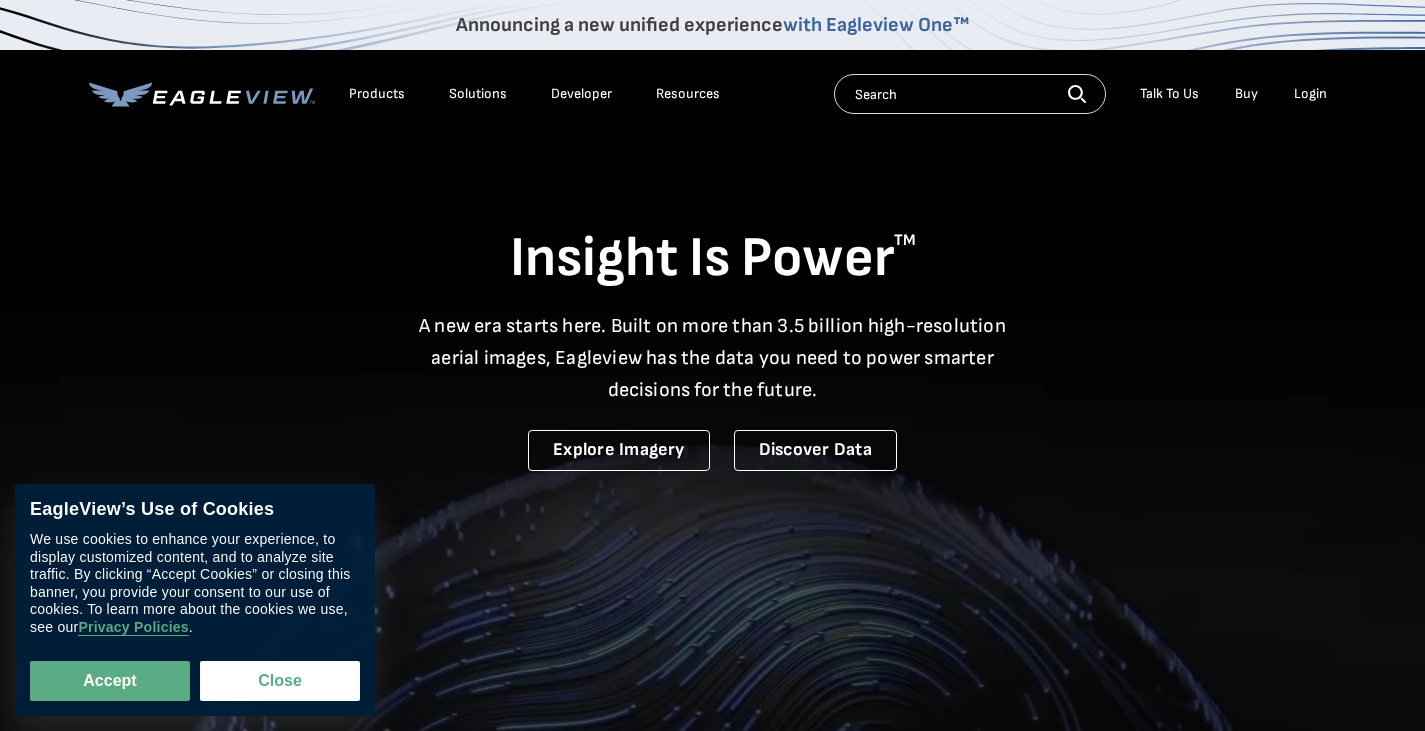 click on "Login" at bounding box center [1310, 94] 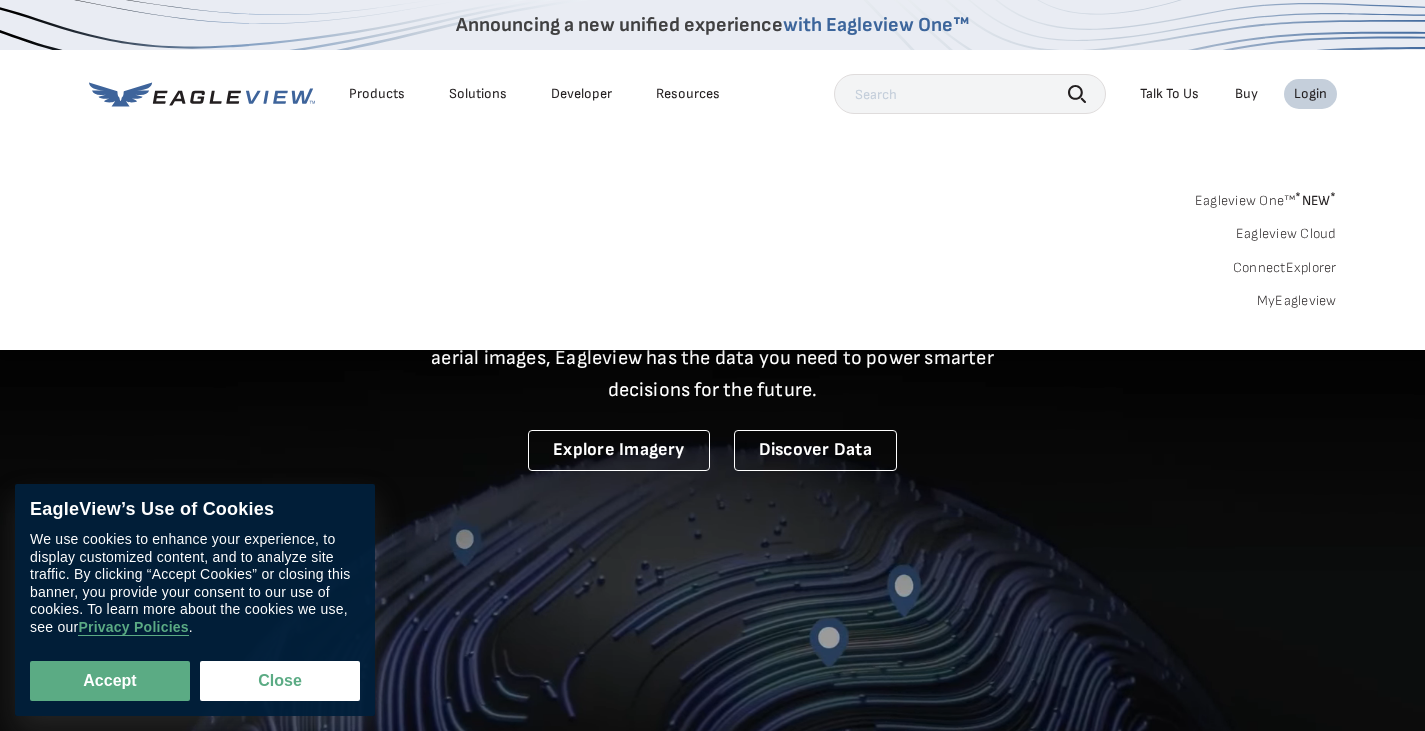 click on "Login" at bounding box center (1310, 94) 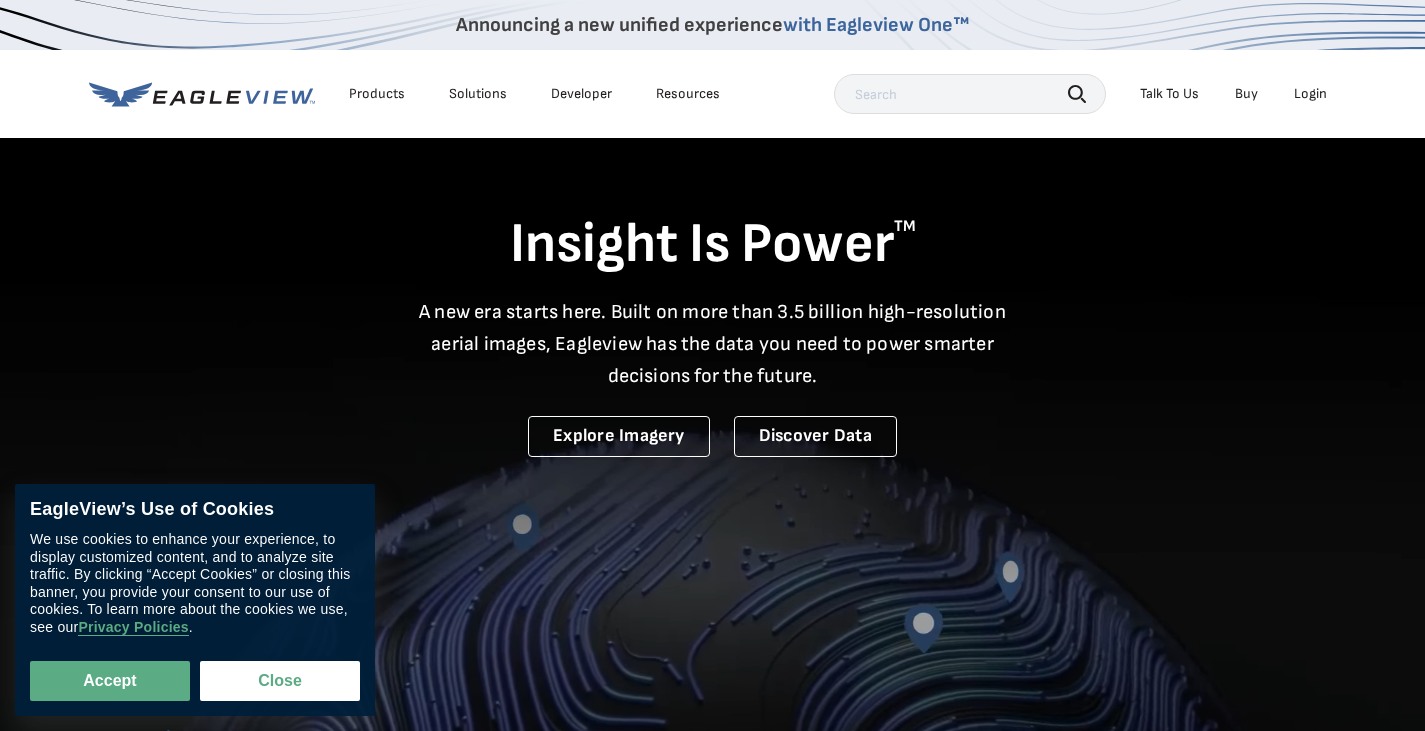 scroll, scrollTop: 300, scrollLeft: 0, axis: vertical 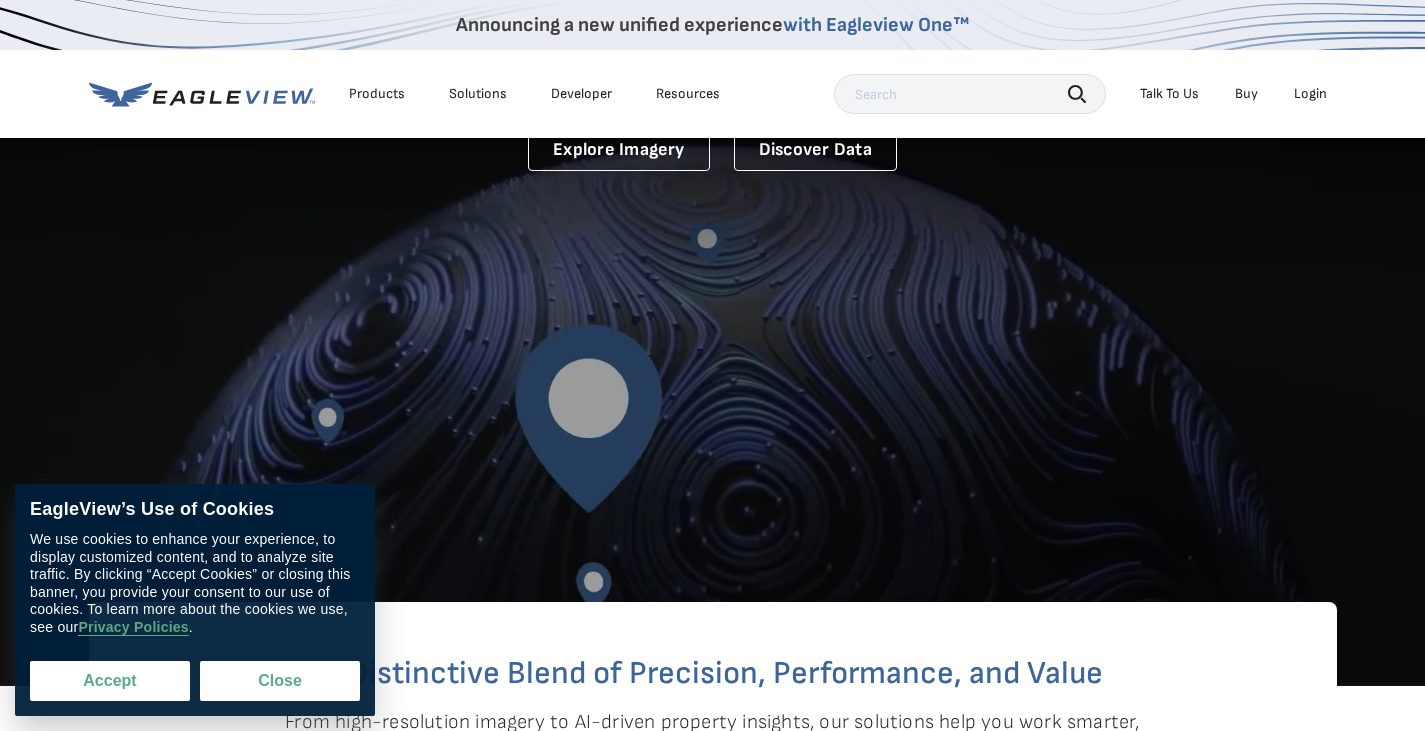 click on "Accept" at bounding box center [110, 681] 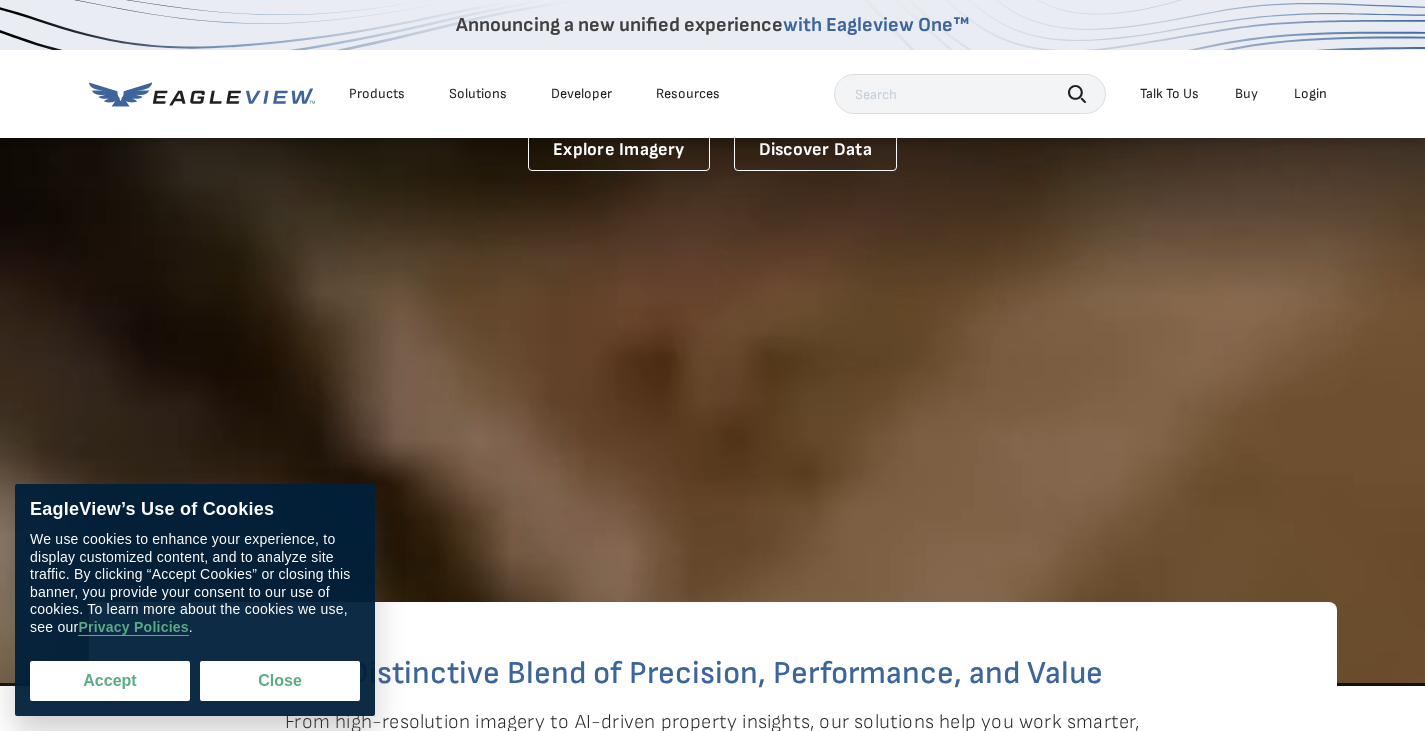 checkbox on "true" 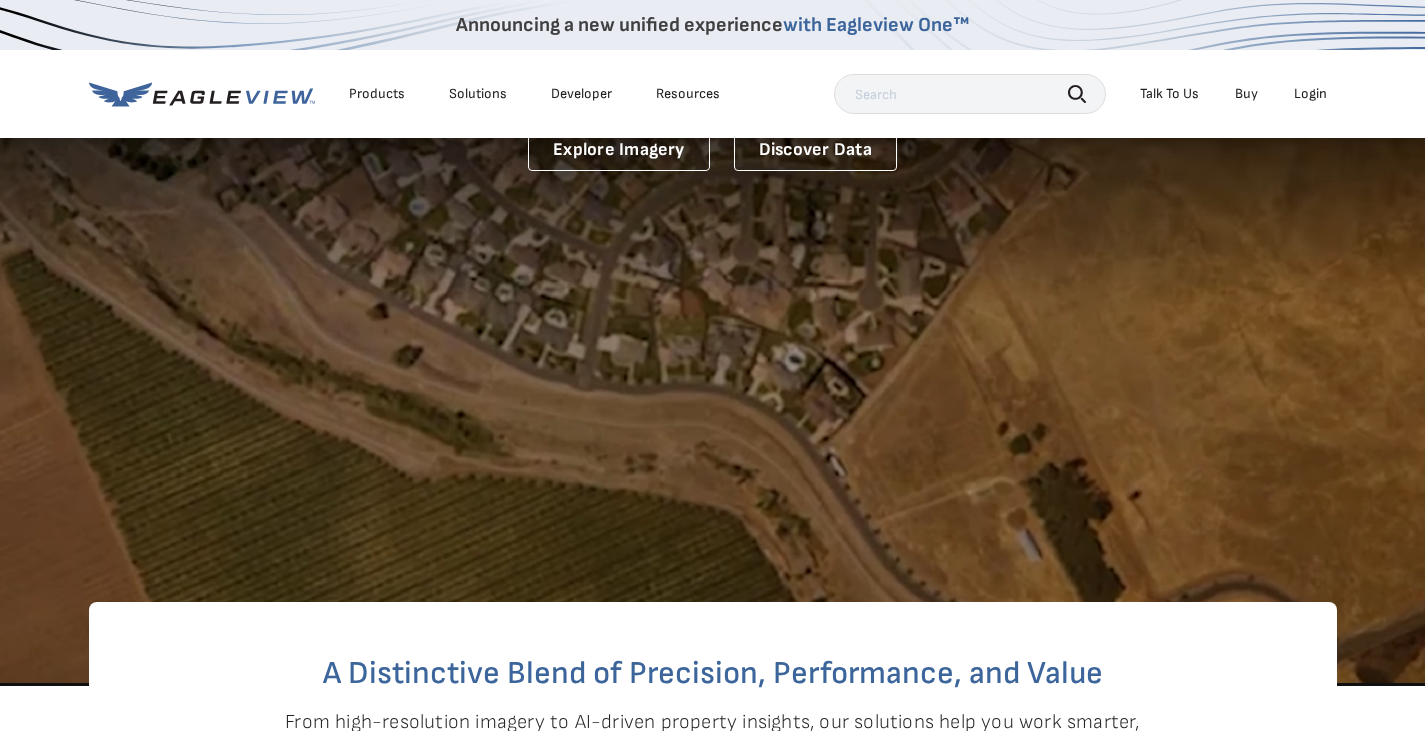 click on "Login" at bounding box center (1310, 94) 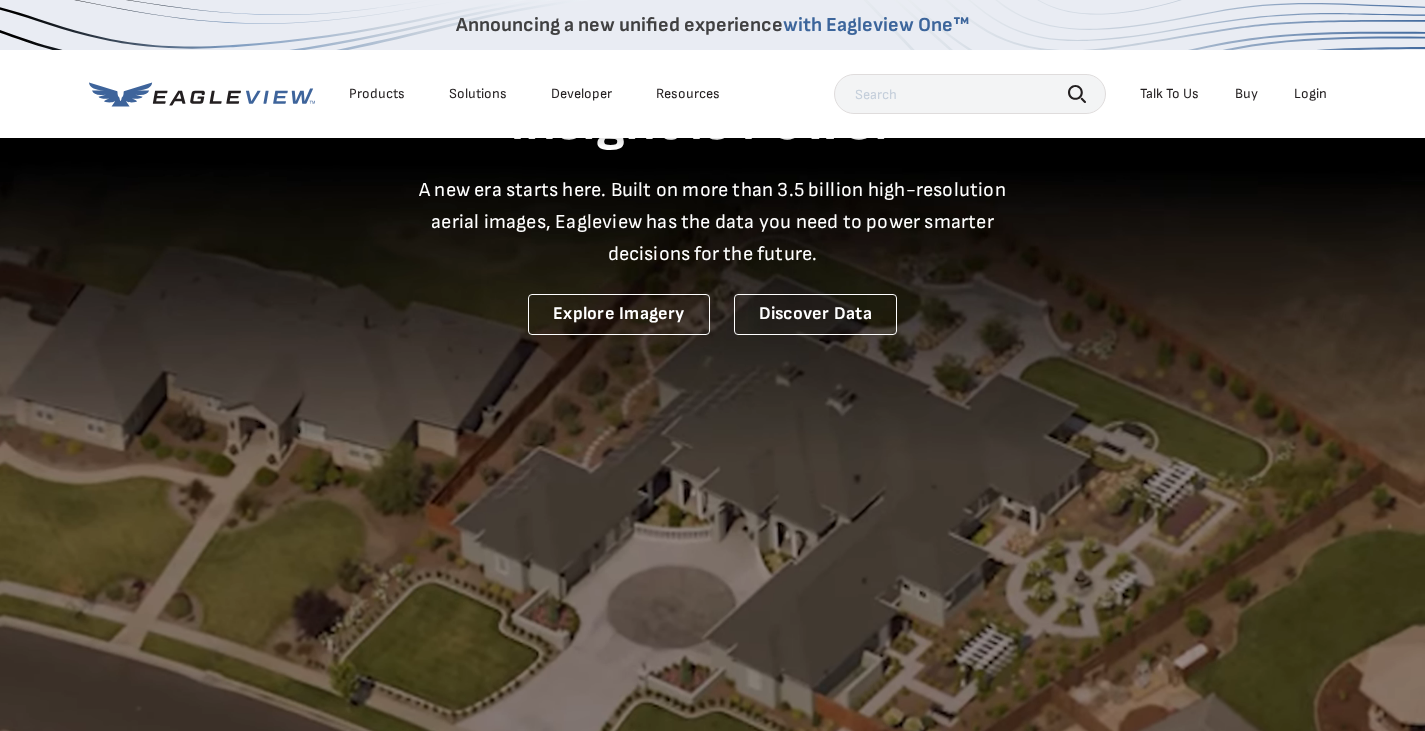 scroll, scrollTop: 0, scrollLeft: 0, axis: both 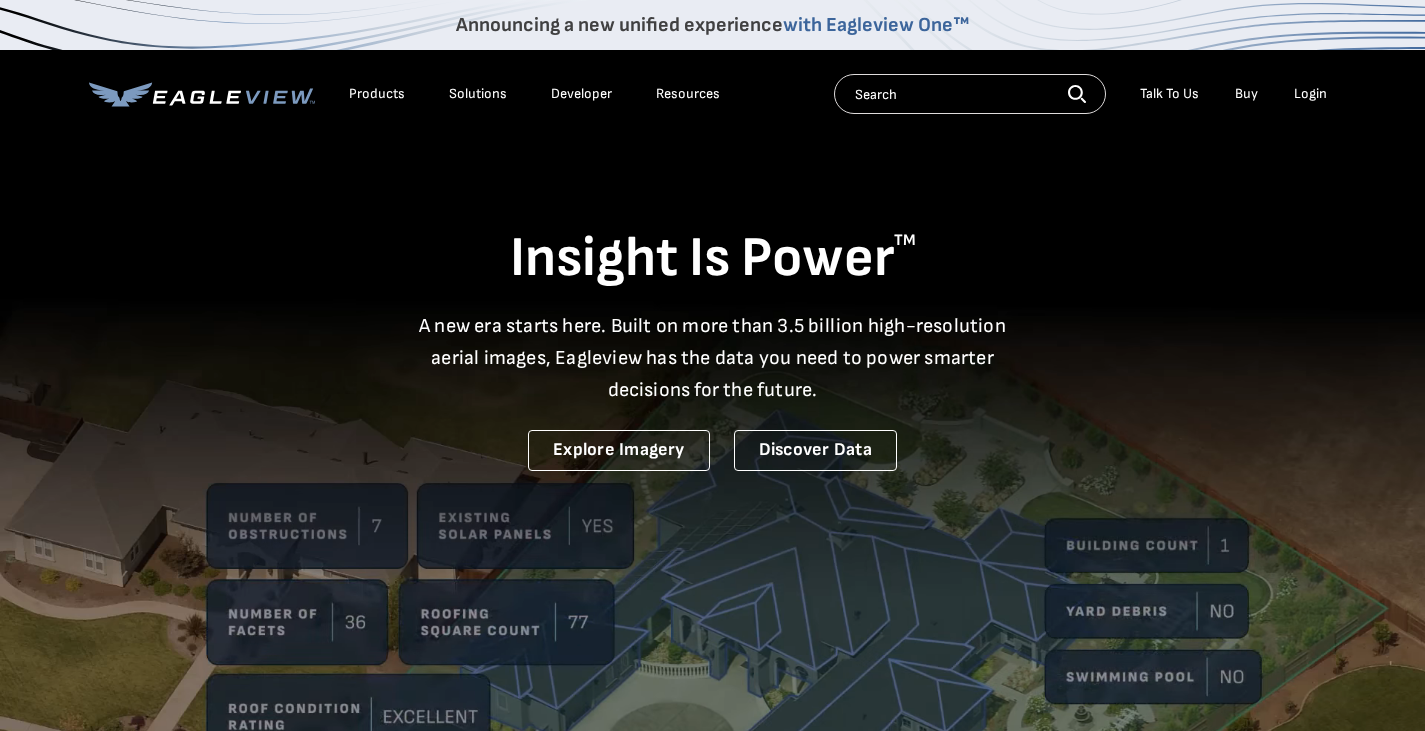 click on "Login" at bounding box center [1310, 94] 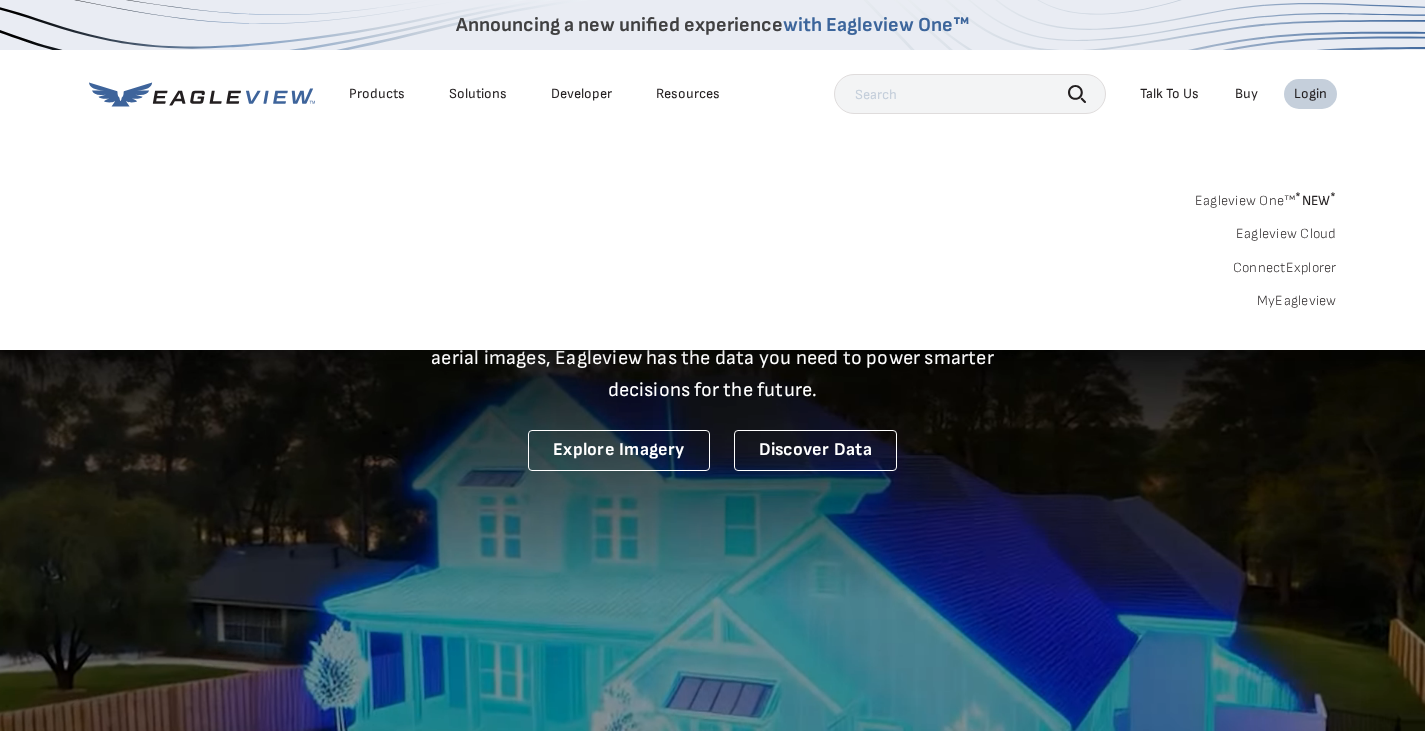click on "Eagleview One™  * NEW *" at bounding box center (1266, 197) 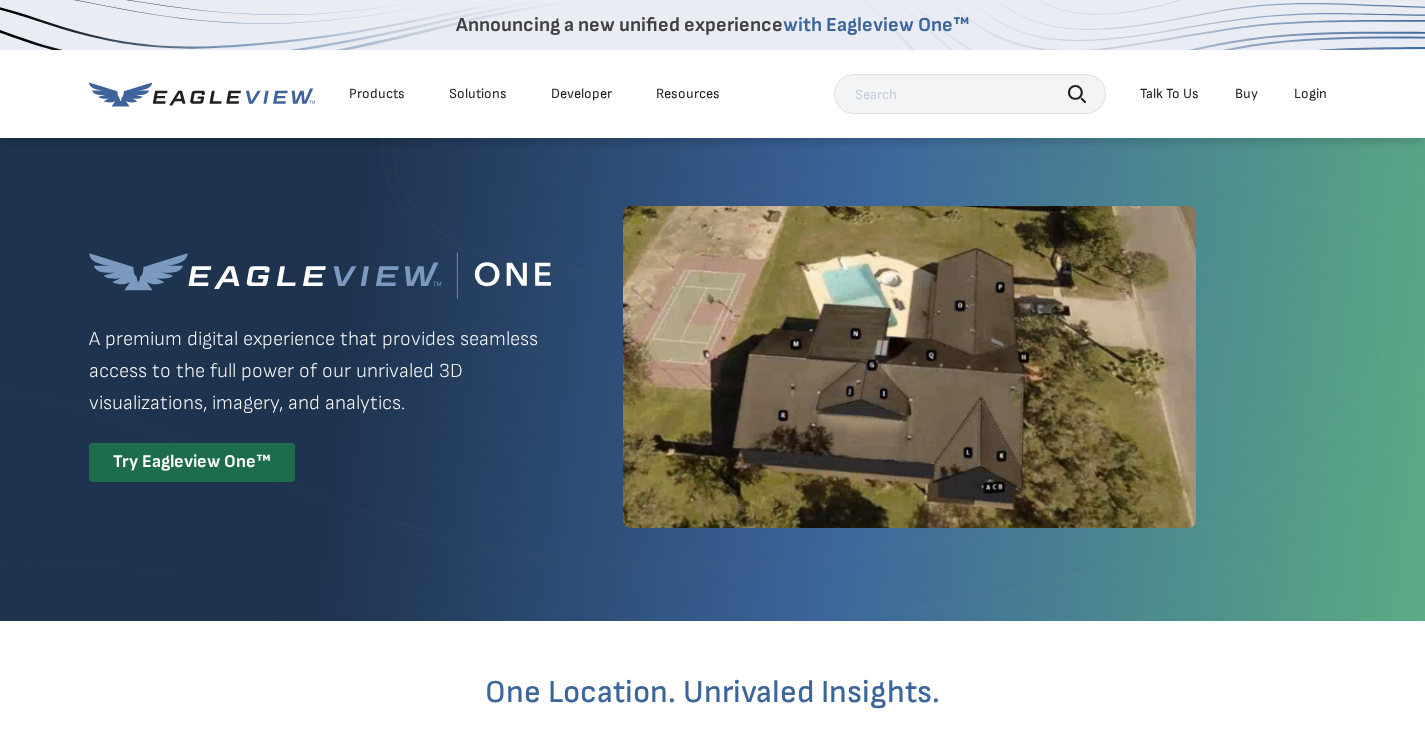 scroll, scrollTop: 0, scrollLeft: 0, axis: both 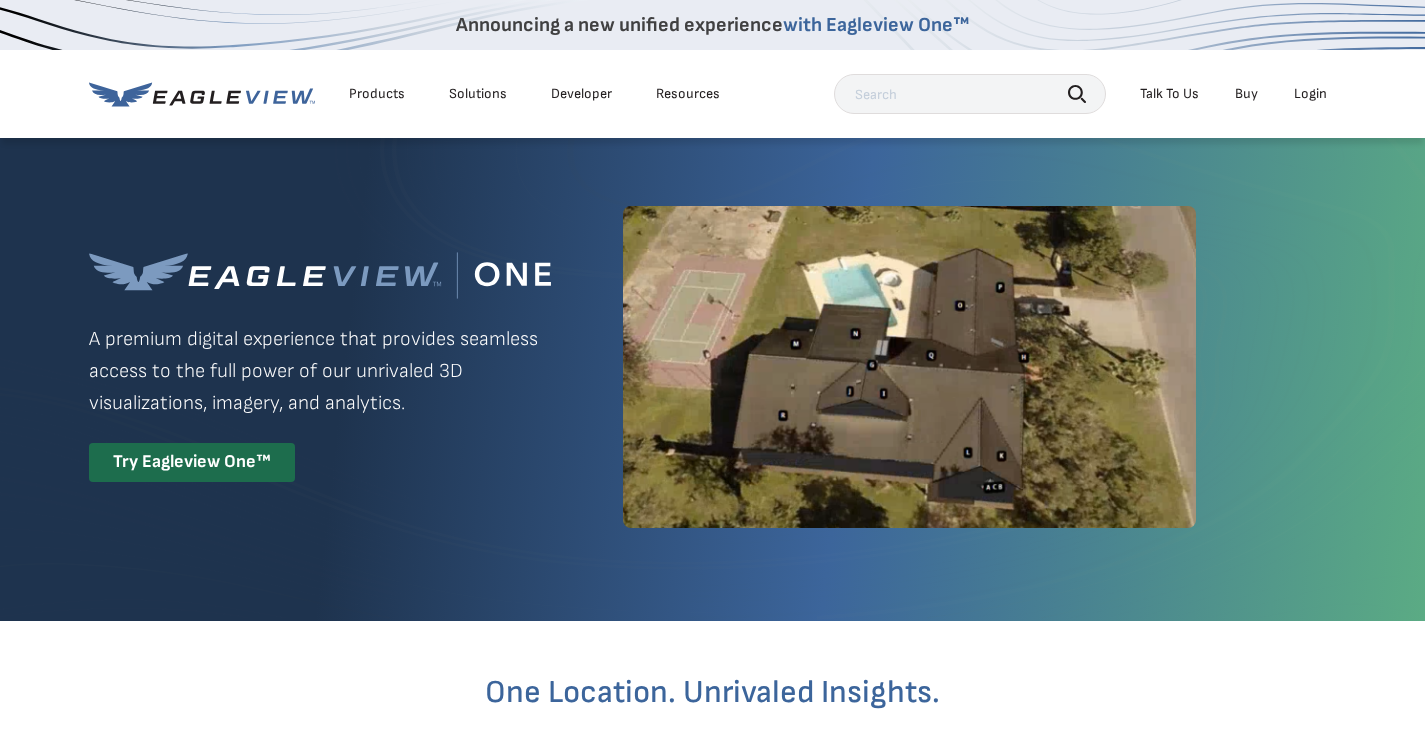 click on "Login" at bounding box center (1310, 94) 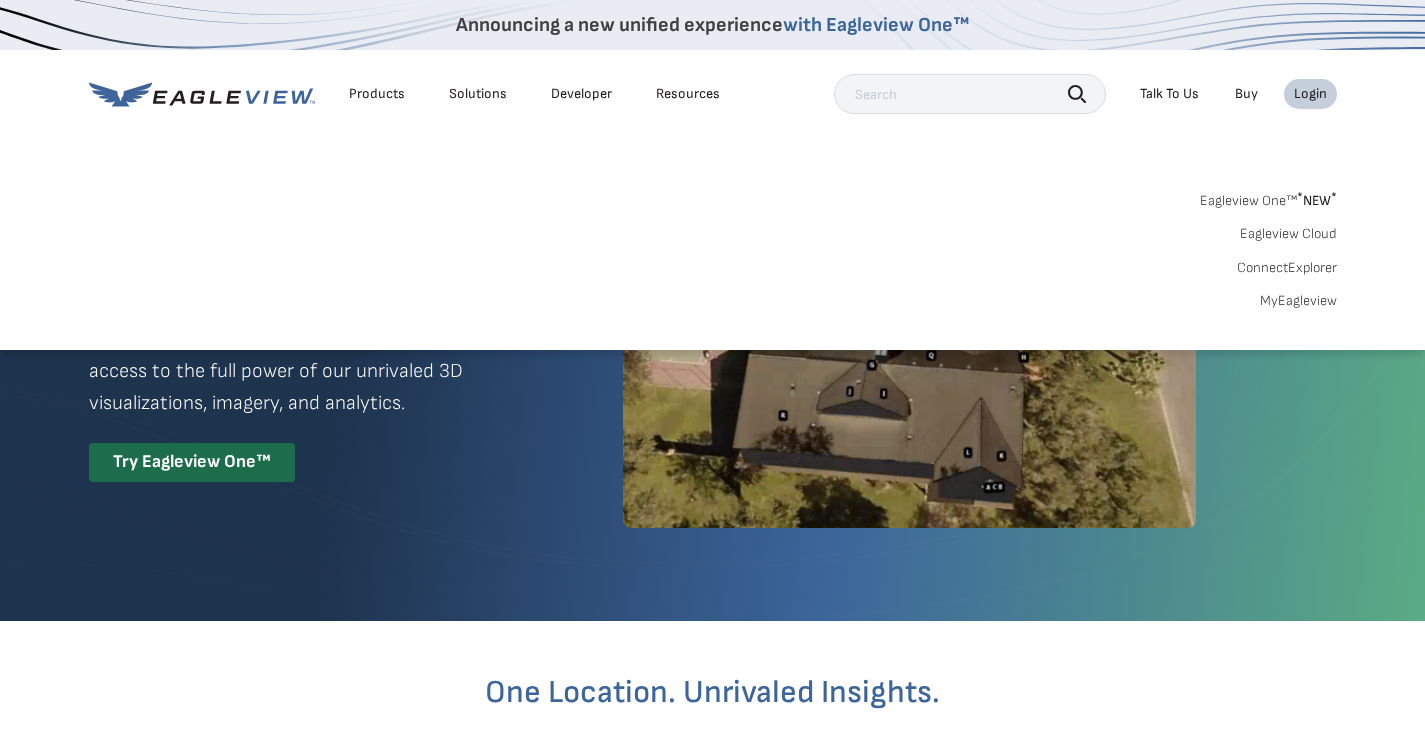 click on "MyEagleview" at bounding box center (1298, 301) 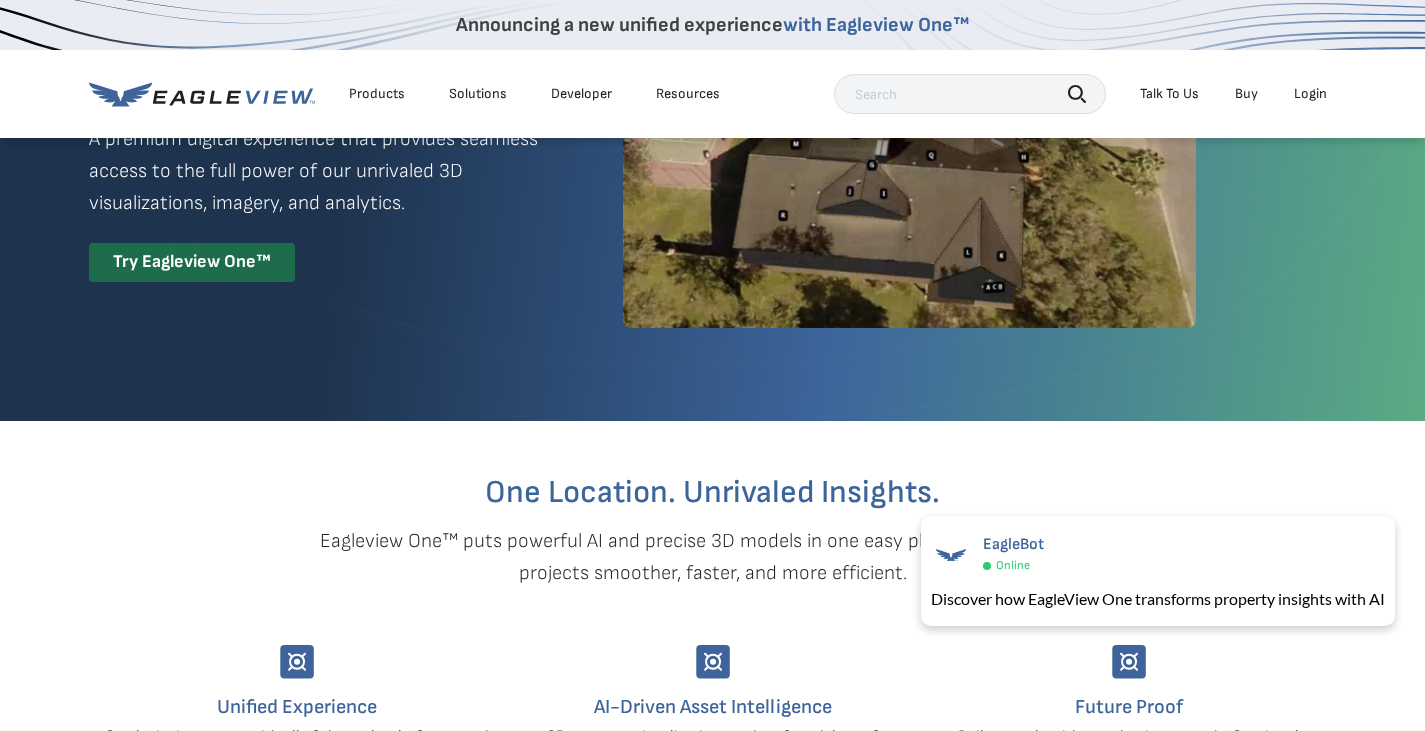 scroll, scrollTop: 0, scrollLeft: 0, axis: both 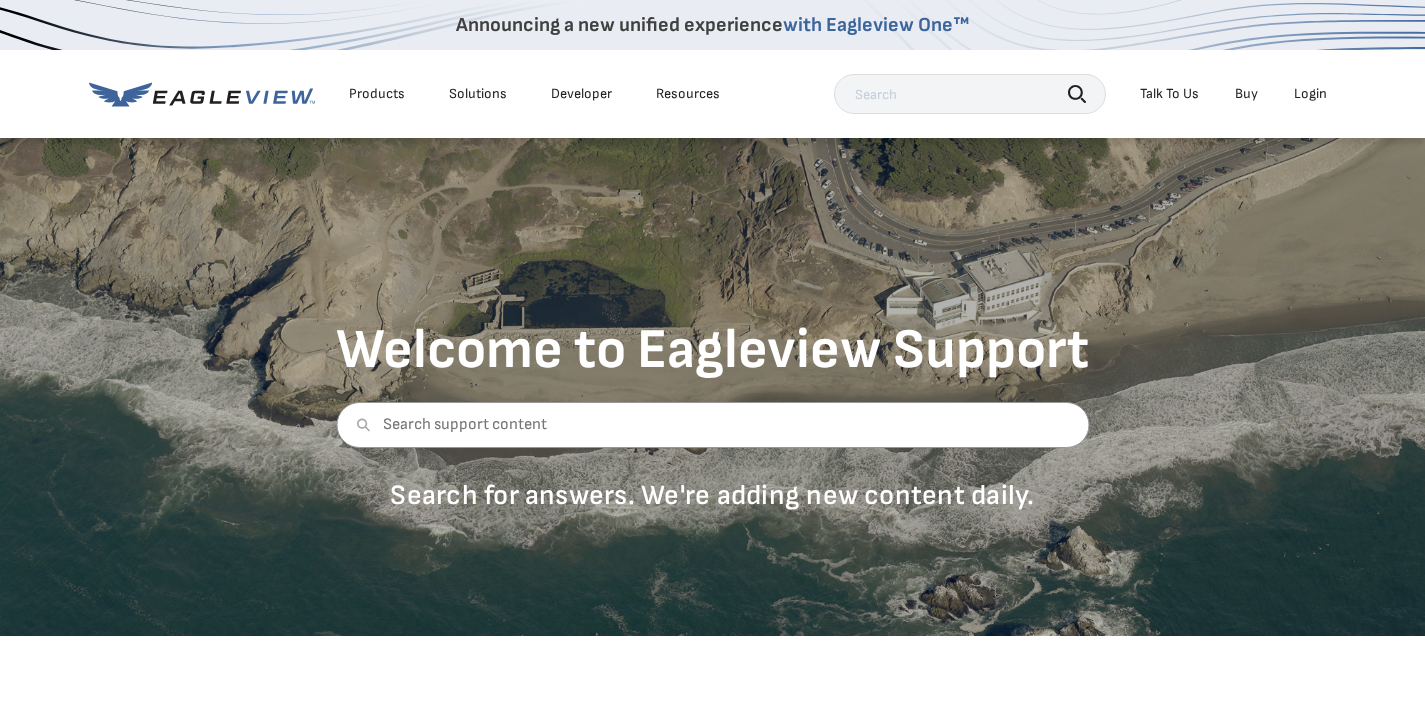 click on "Login" at bounding box center (1310, 94) 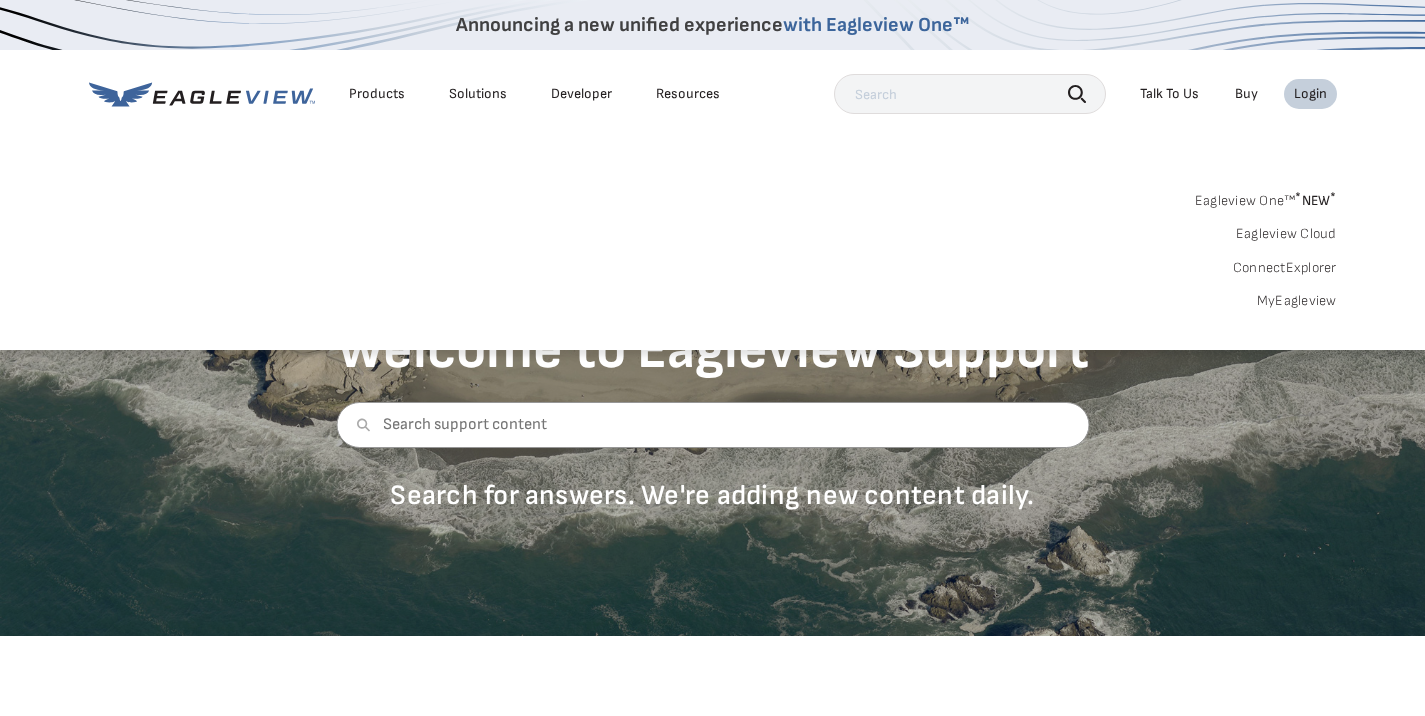 click on "MyEagleview" at bounding box center (1297, 301) 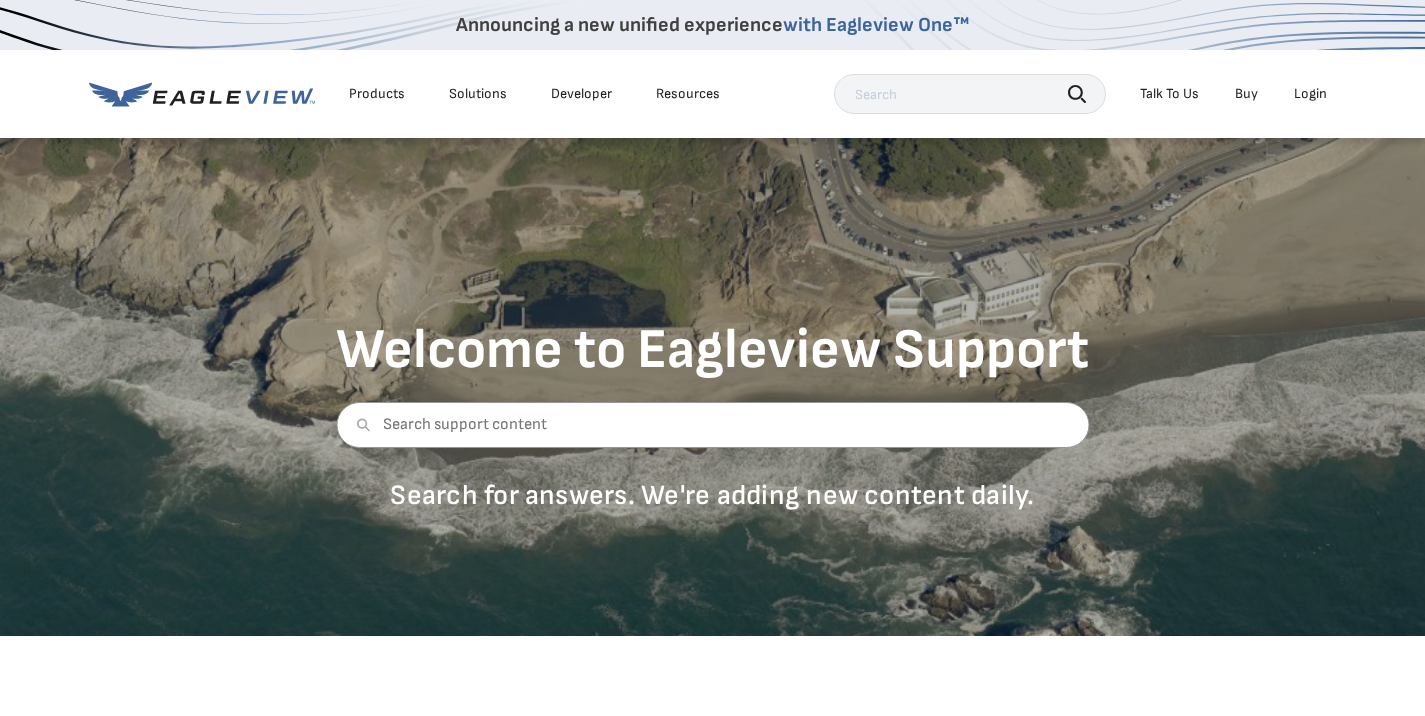 scroll, scrollTop: 0, scrollLeft: 0, axis: both 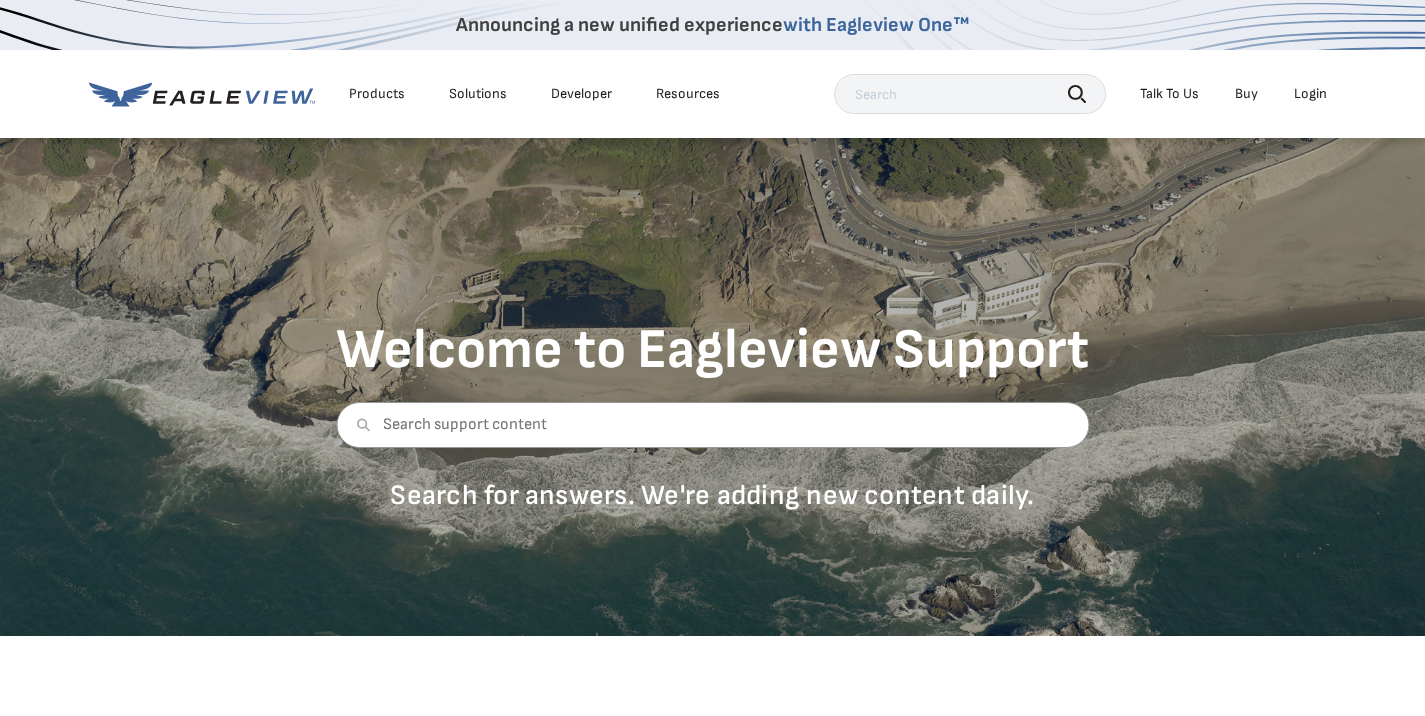 click on "Login" at bounding box center (1310, 94) 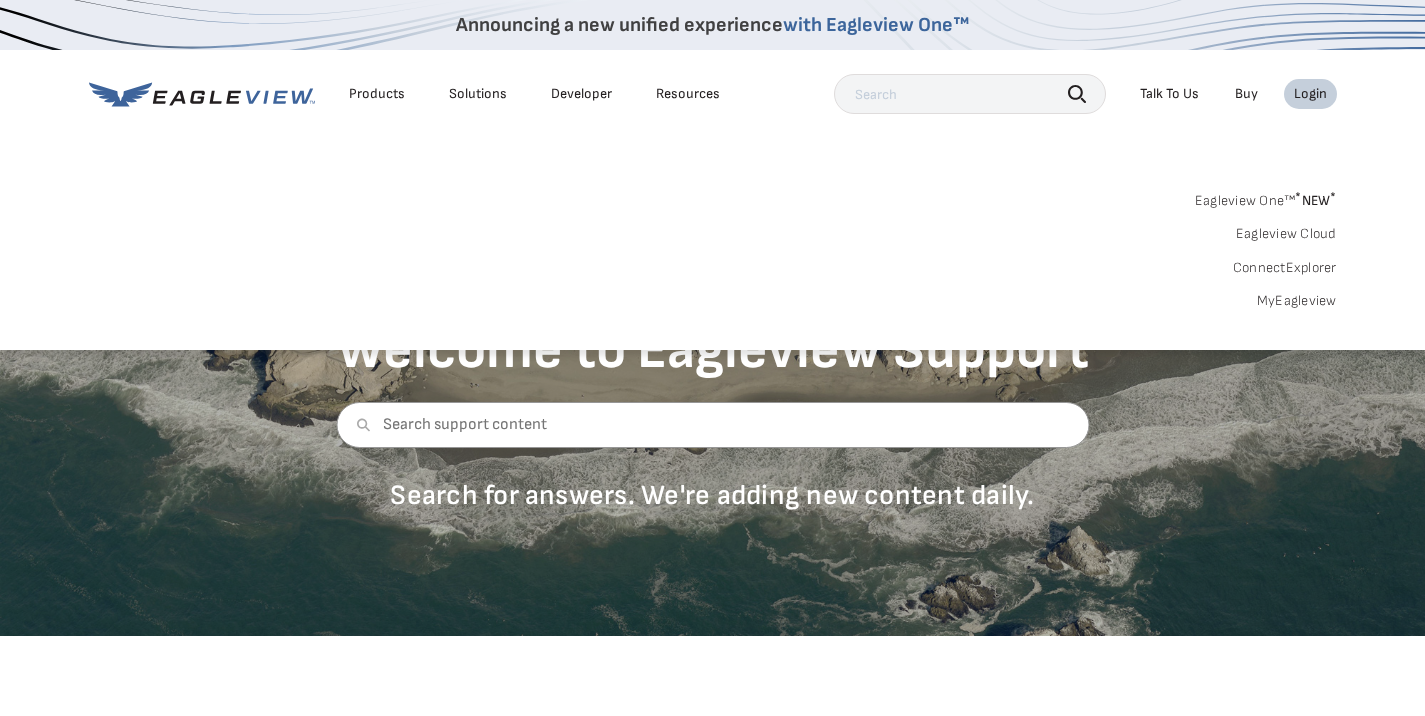click on "MyEagleview" at bounding box center [1297, 301] 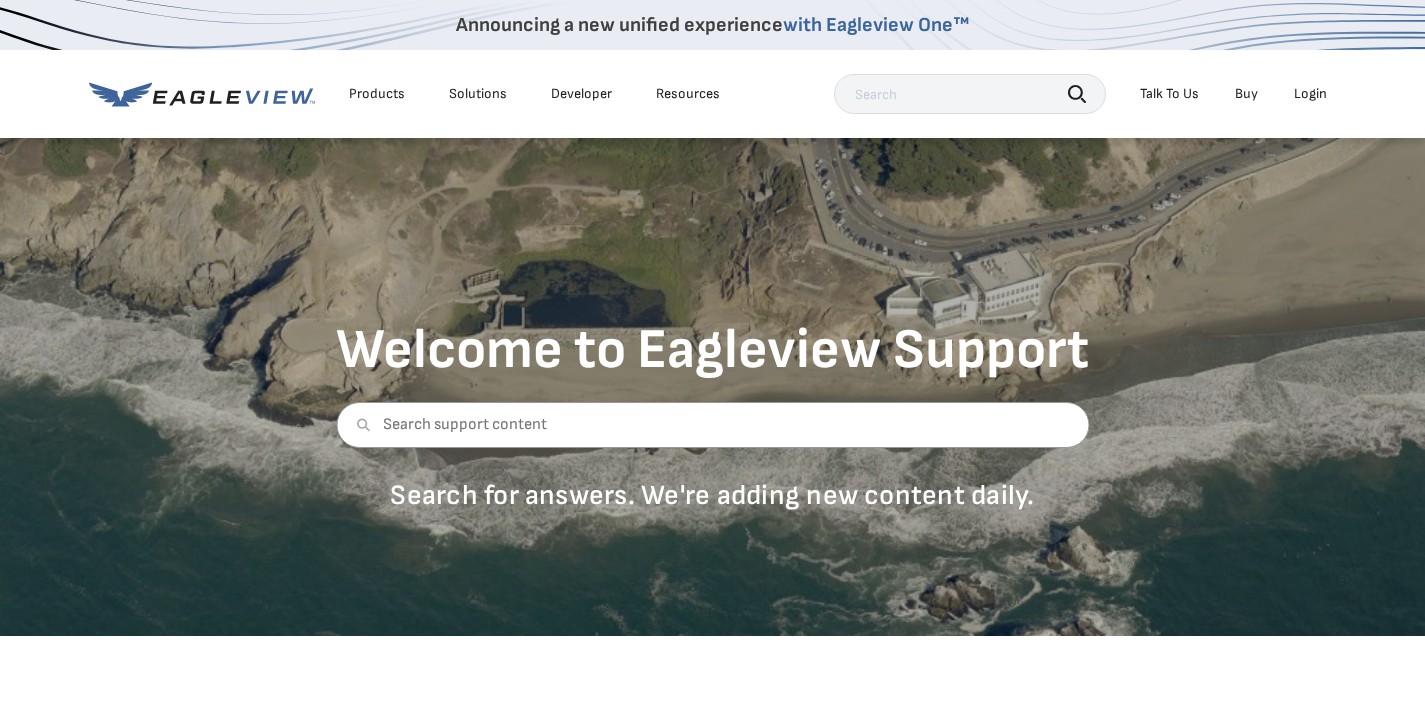 scroll, scrollTop: 0, scrollLeft: 0, axis: both 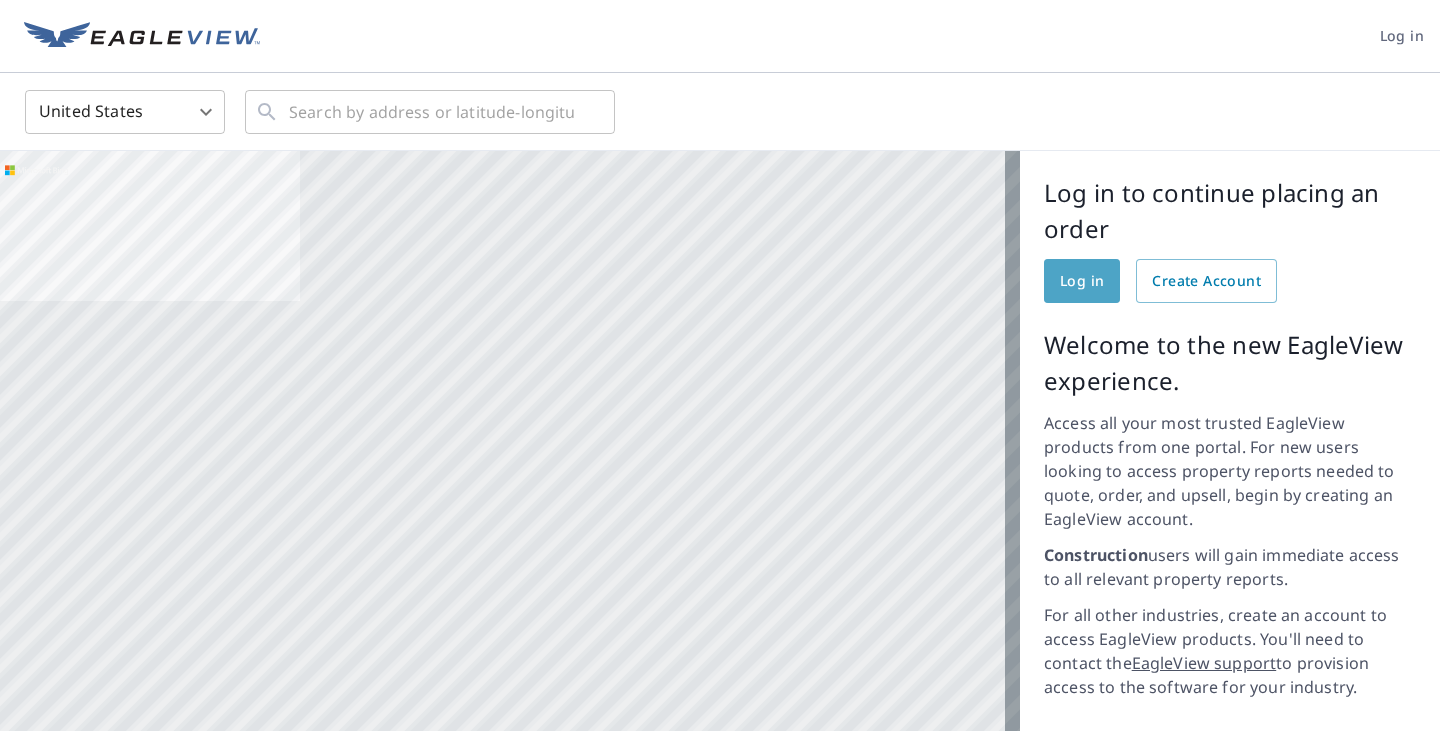 click on "Log in" at bounding box center (1082, 281) 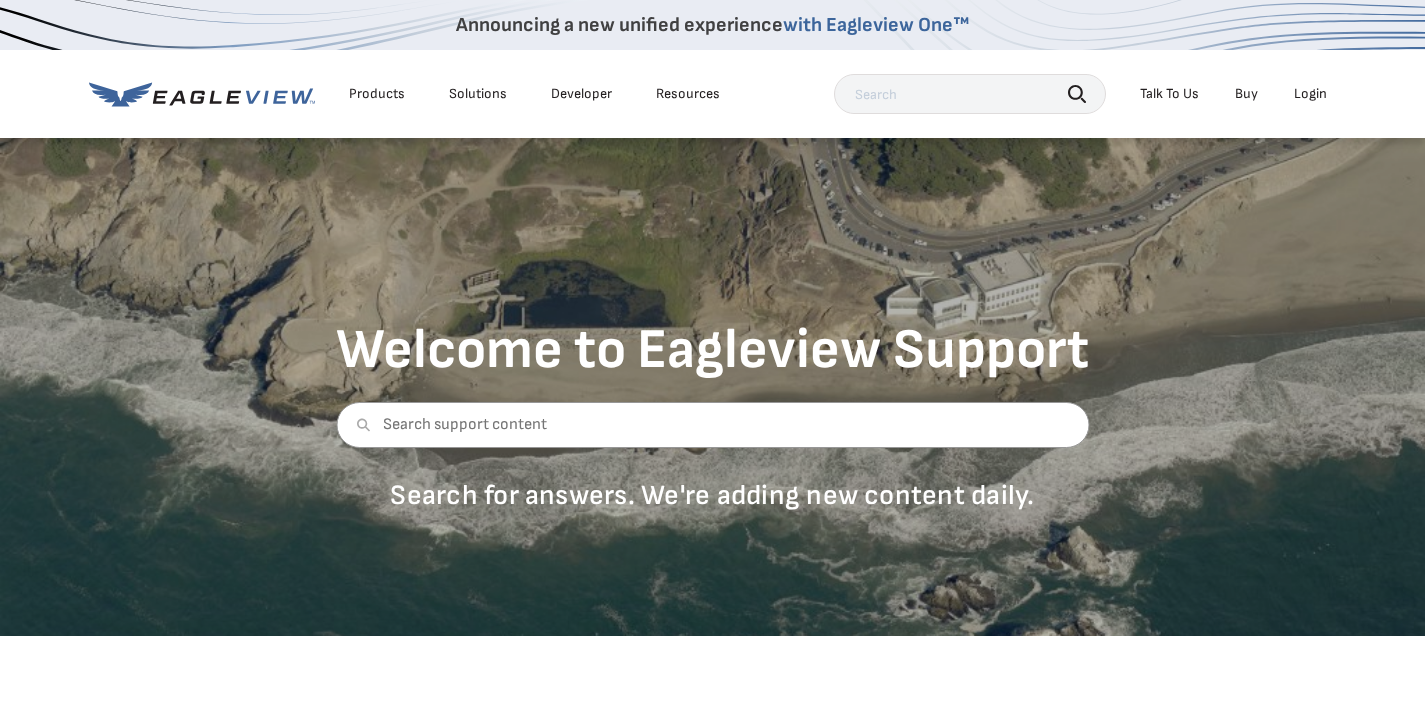 scroll, scrollTop: 0, scrollLeft: 0, axis: both 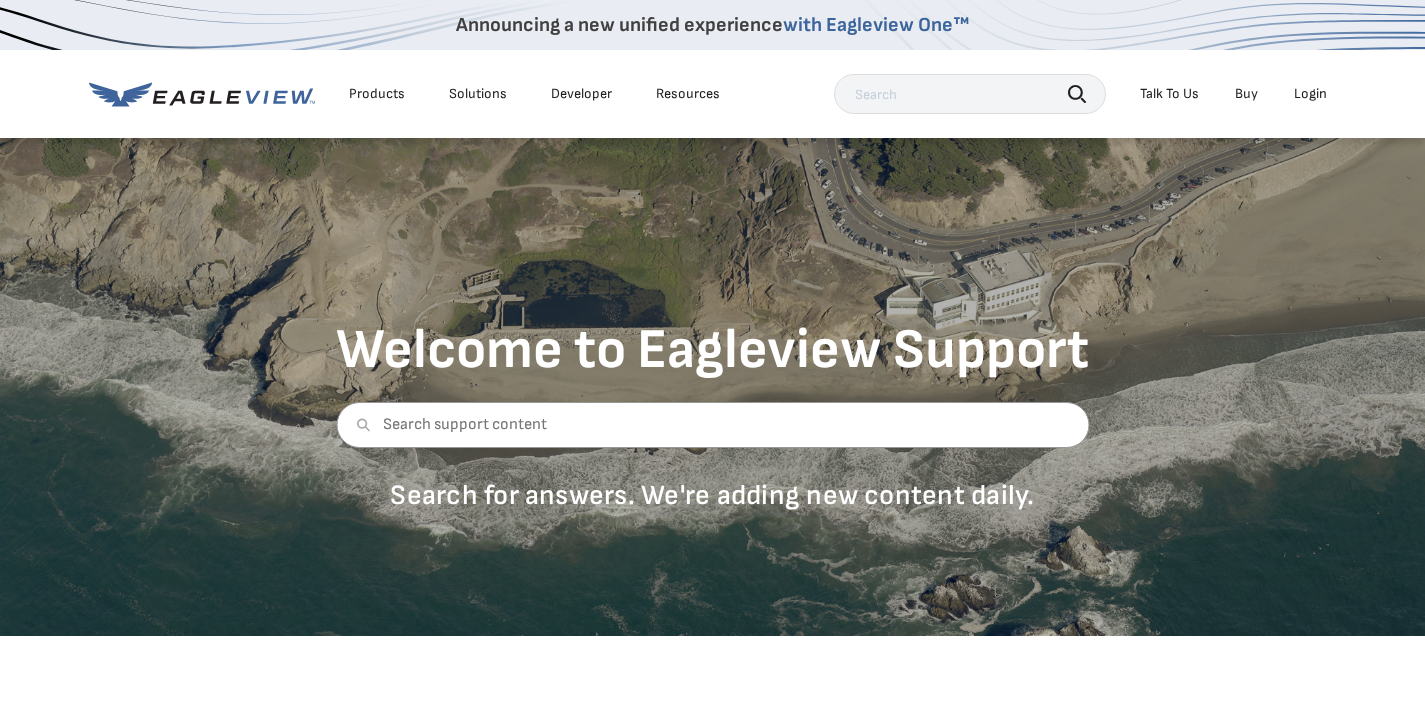click on "Buy" at bounding box center (1246, 94) 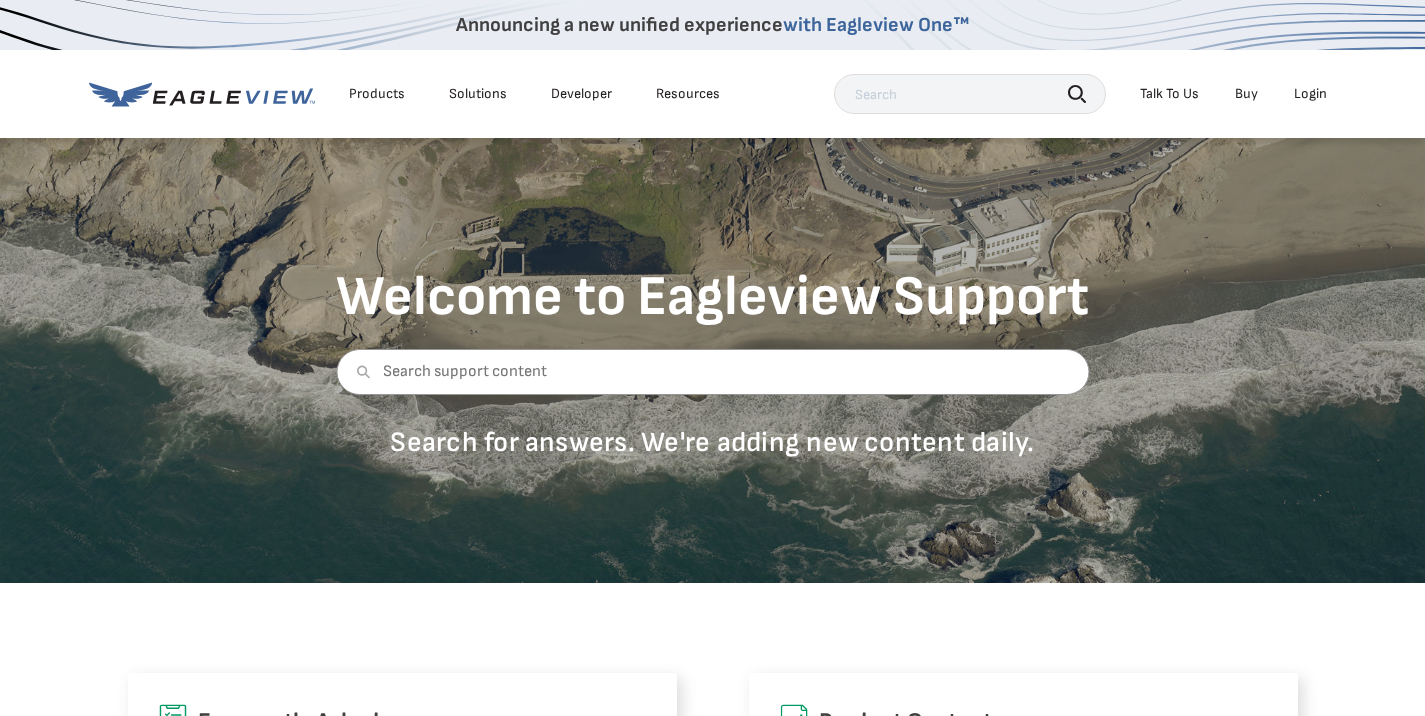scroll, scrollTop: 0, scrollLeft: 0, axis: both 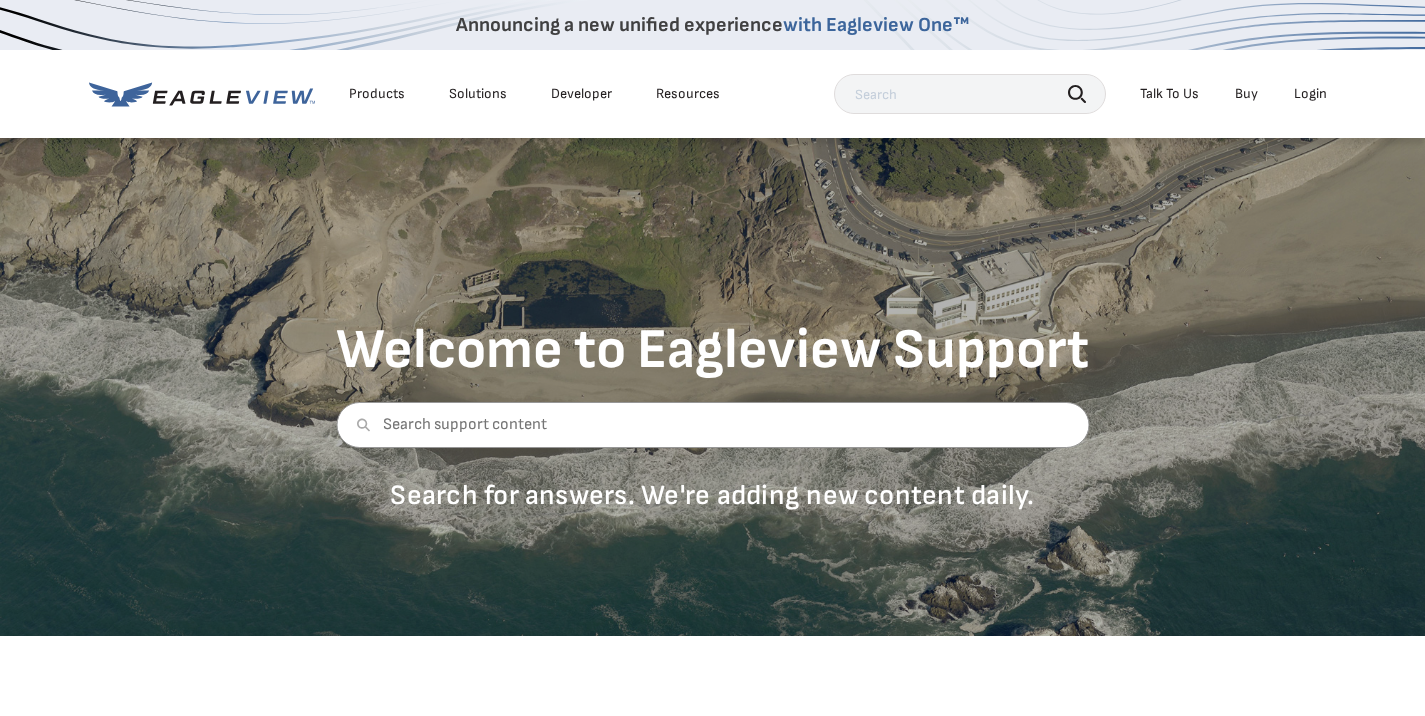 click on "Products" at bounding box center [377, 94] 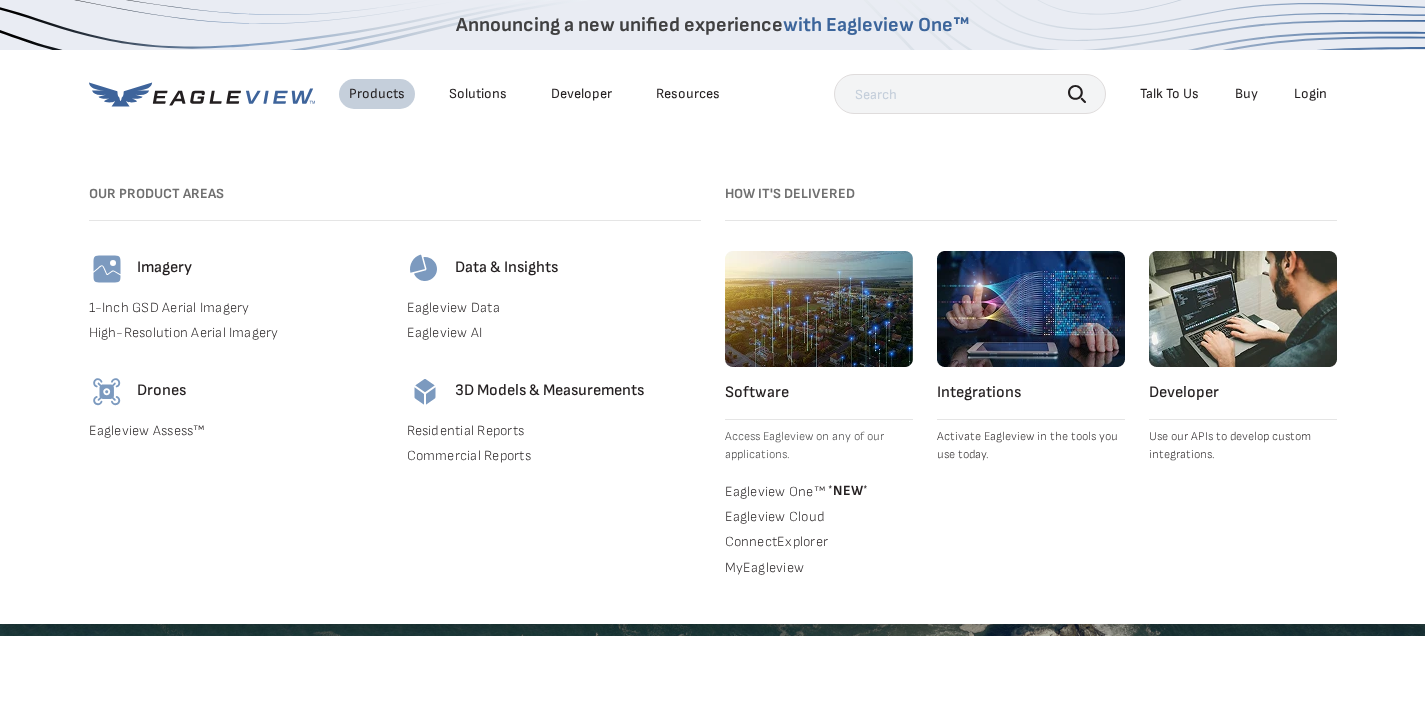 click on "Residential Reports" at bounding box center [554, 431] 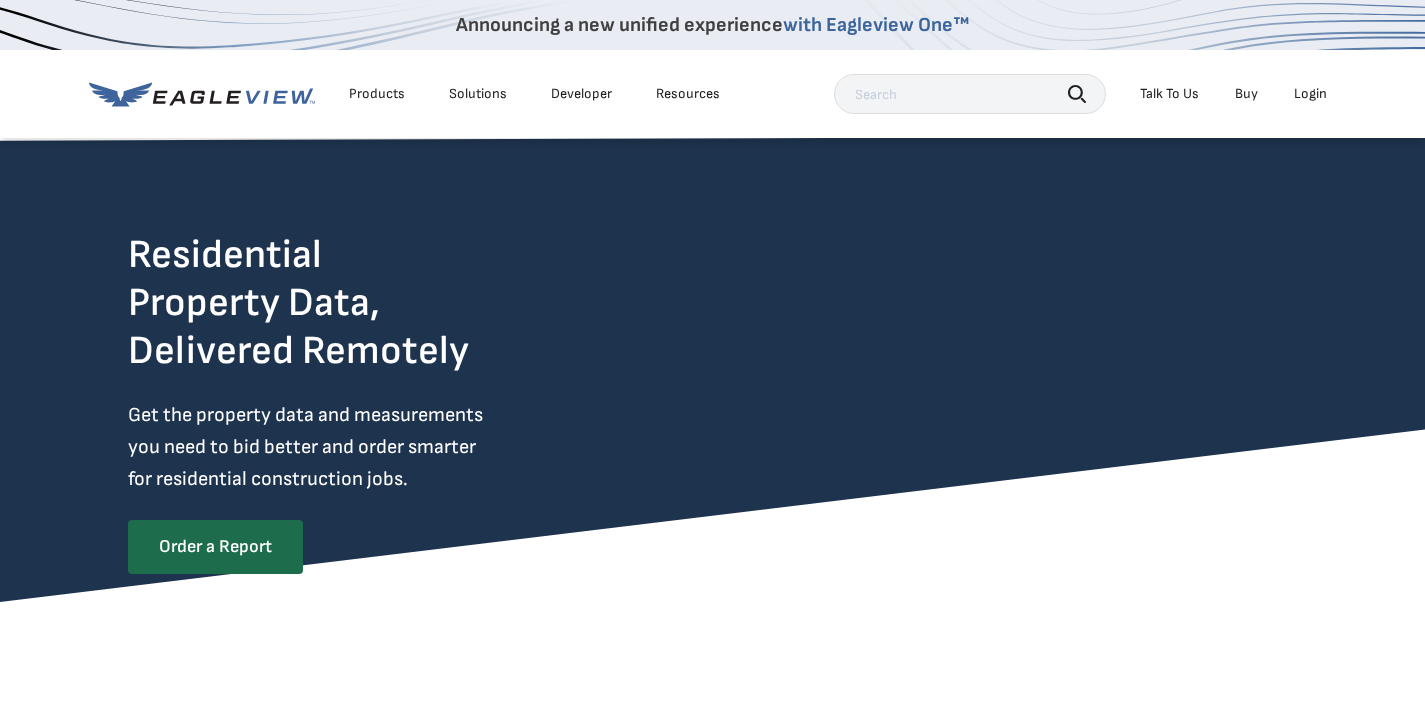 scroll, scrollTop: 0, scrollLeft: 0, axis: both 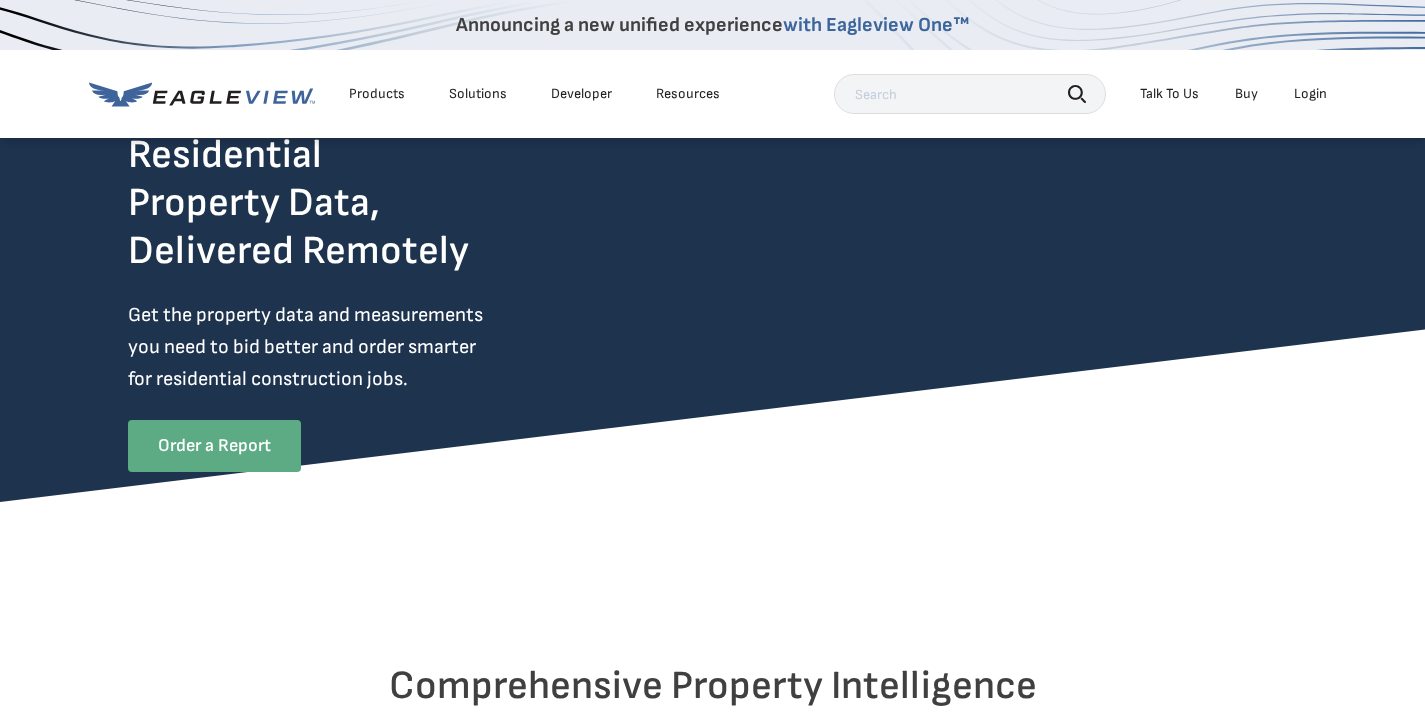 click on "Order a Report" at bounding box center [214, 446] 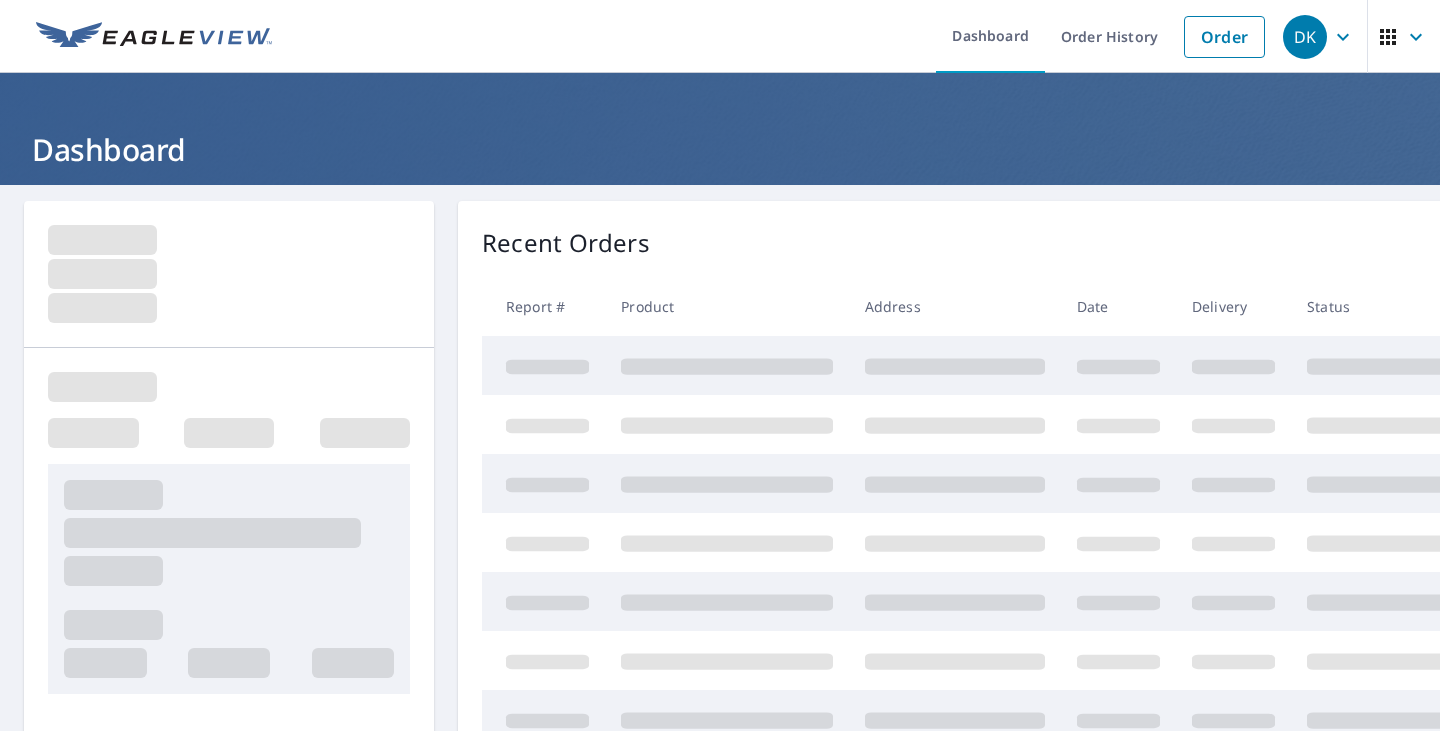 scroll, scrollTop: 0, scrollLeft: 0, axis: both 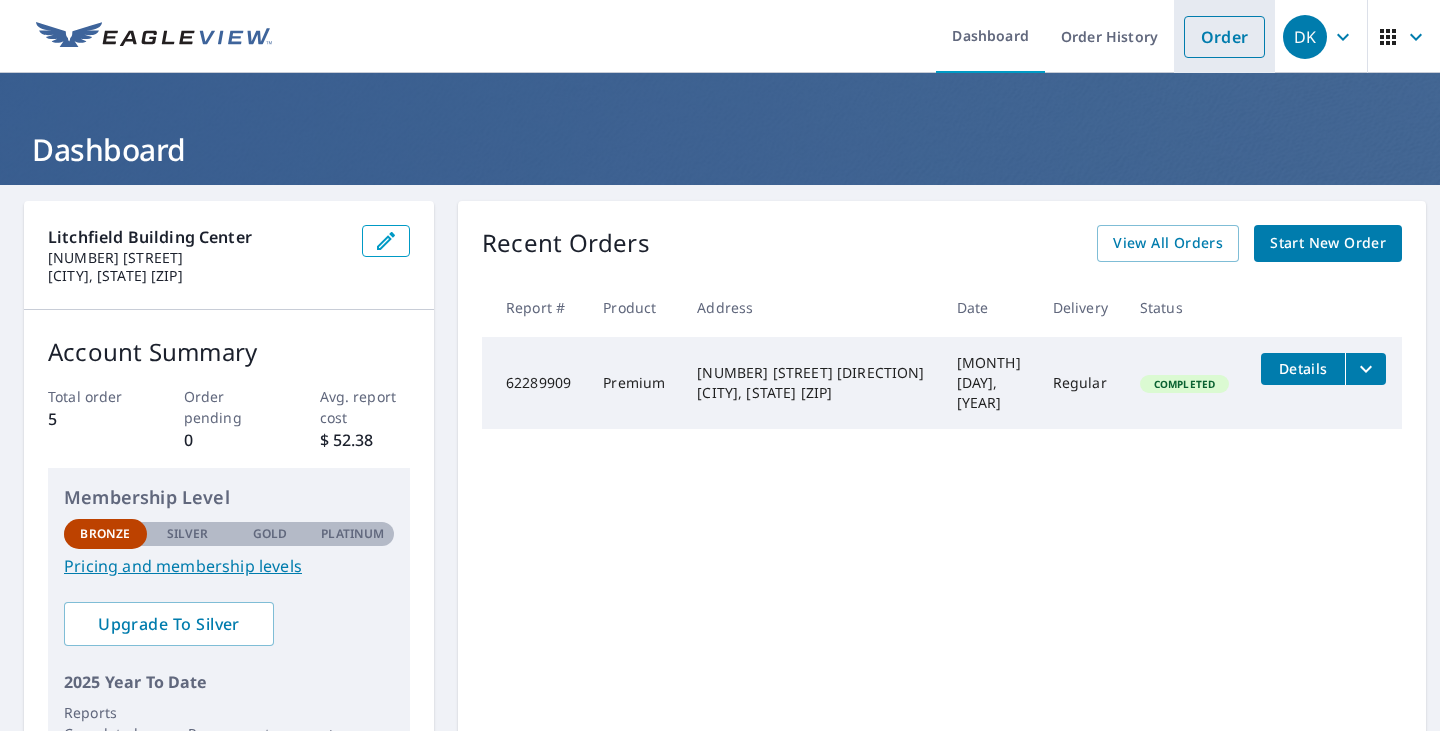 click on "Order" at bounding box center (1224, 37) 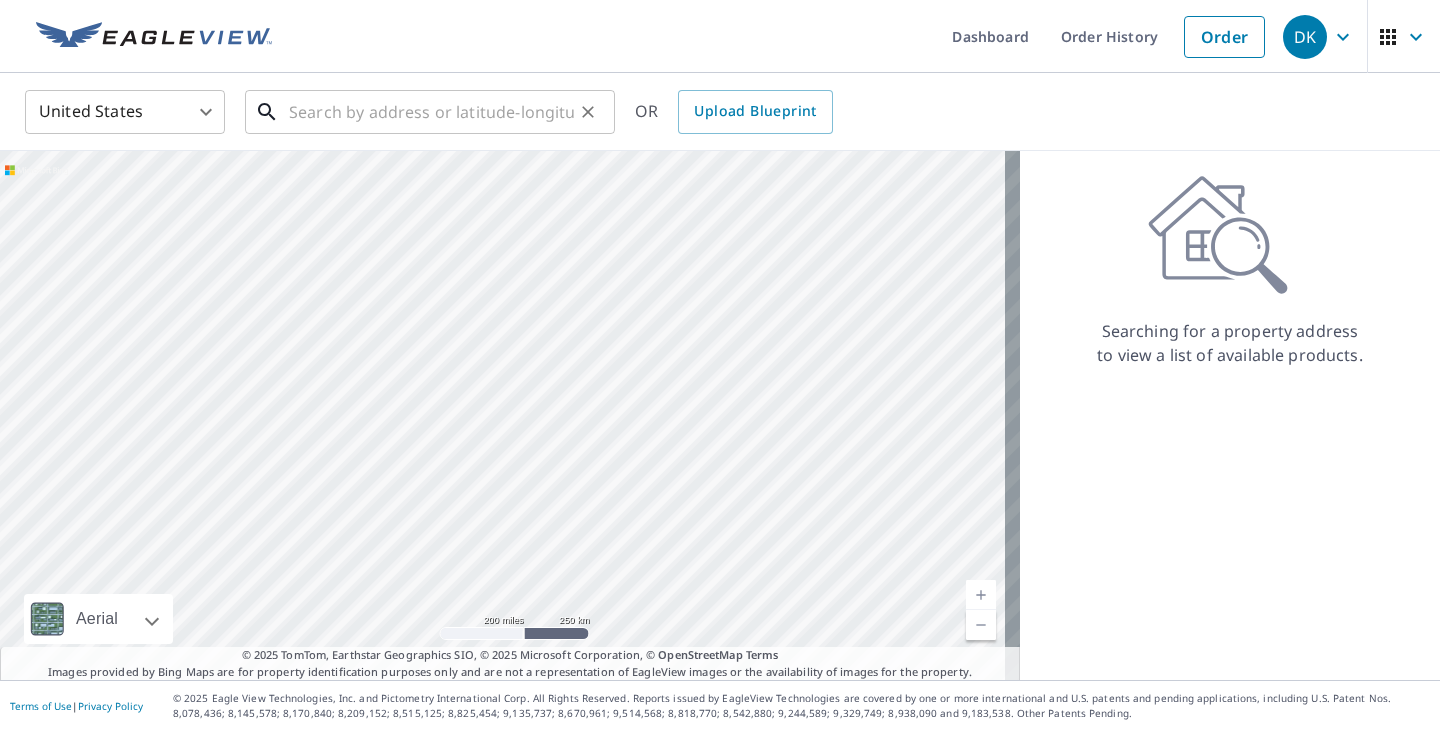 click at bounding box center (431, 112) 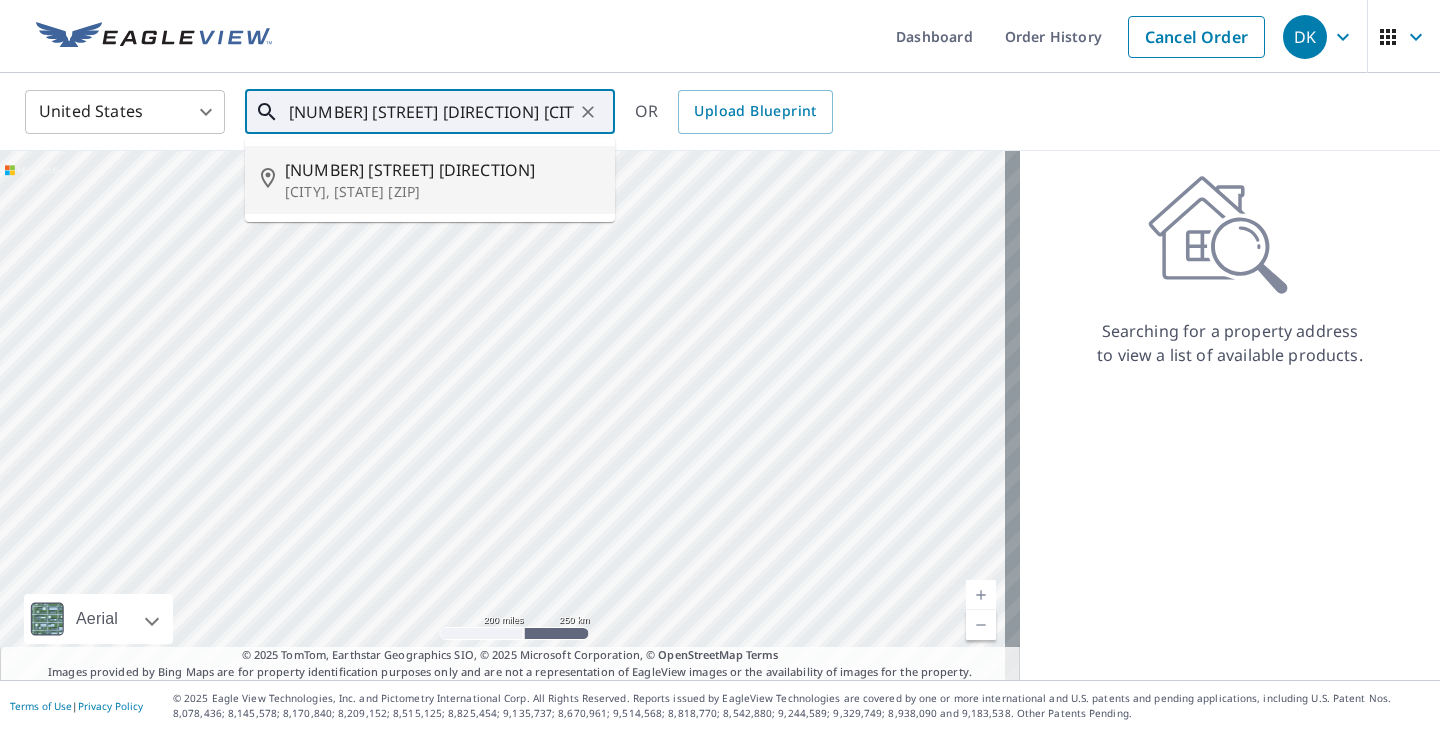 click on "[CITY], [STATE] [ZIP]" at bounding box center (442, 192) 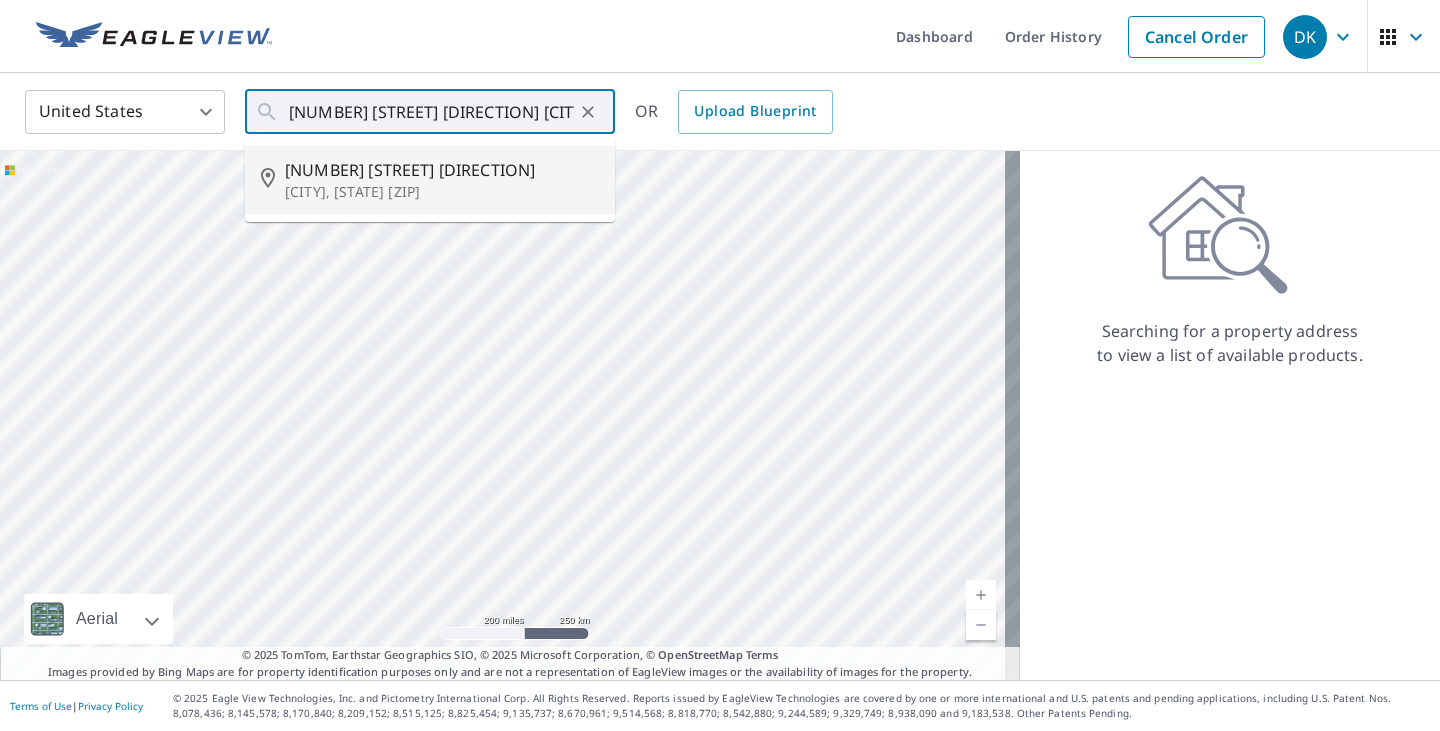 type on "[NUMBER] [STREET] [DIRECTION] [CITY], [STATE] [ZIP]" 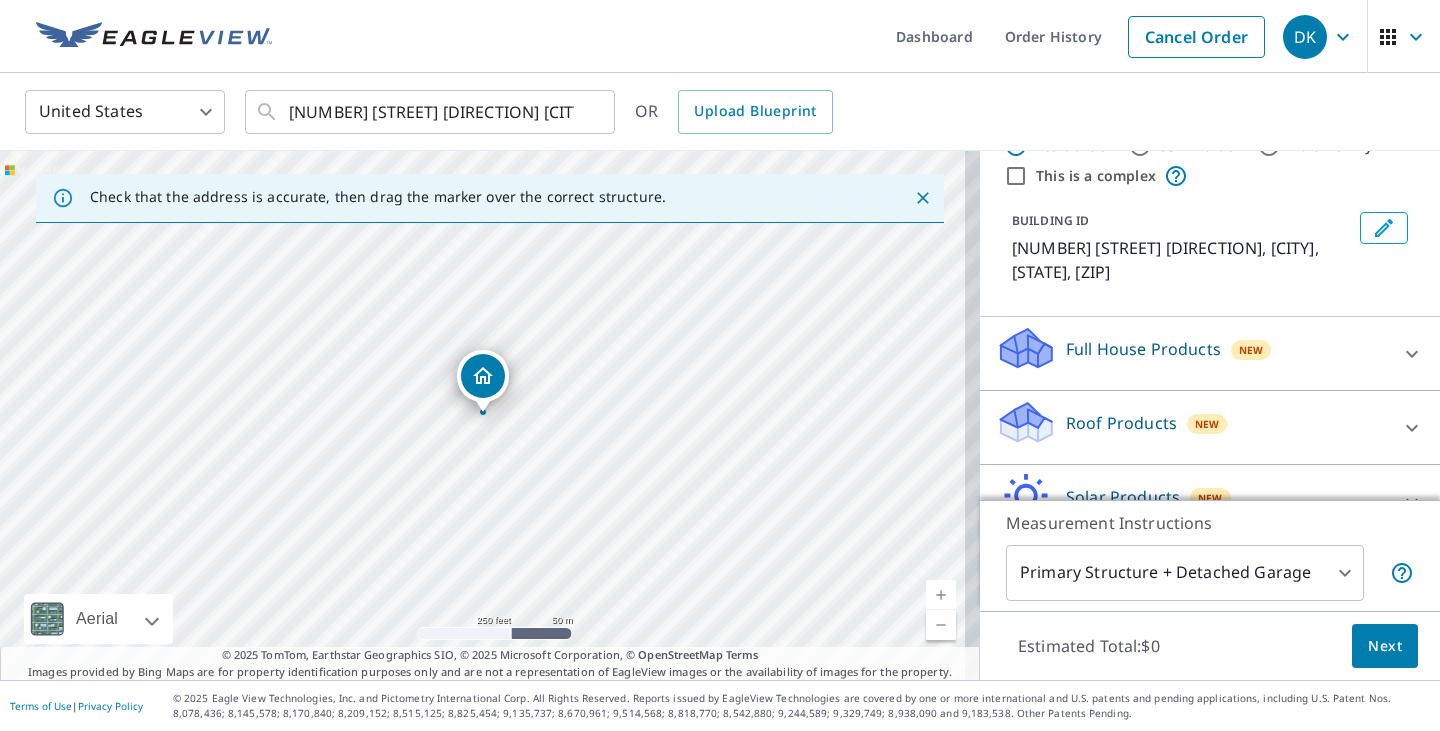 scroll, scrollTop: 100, scrollLeft: 0, axis: vertical 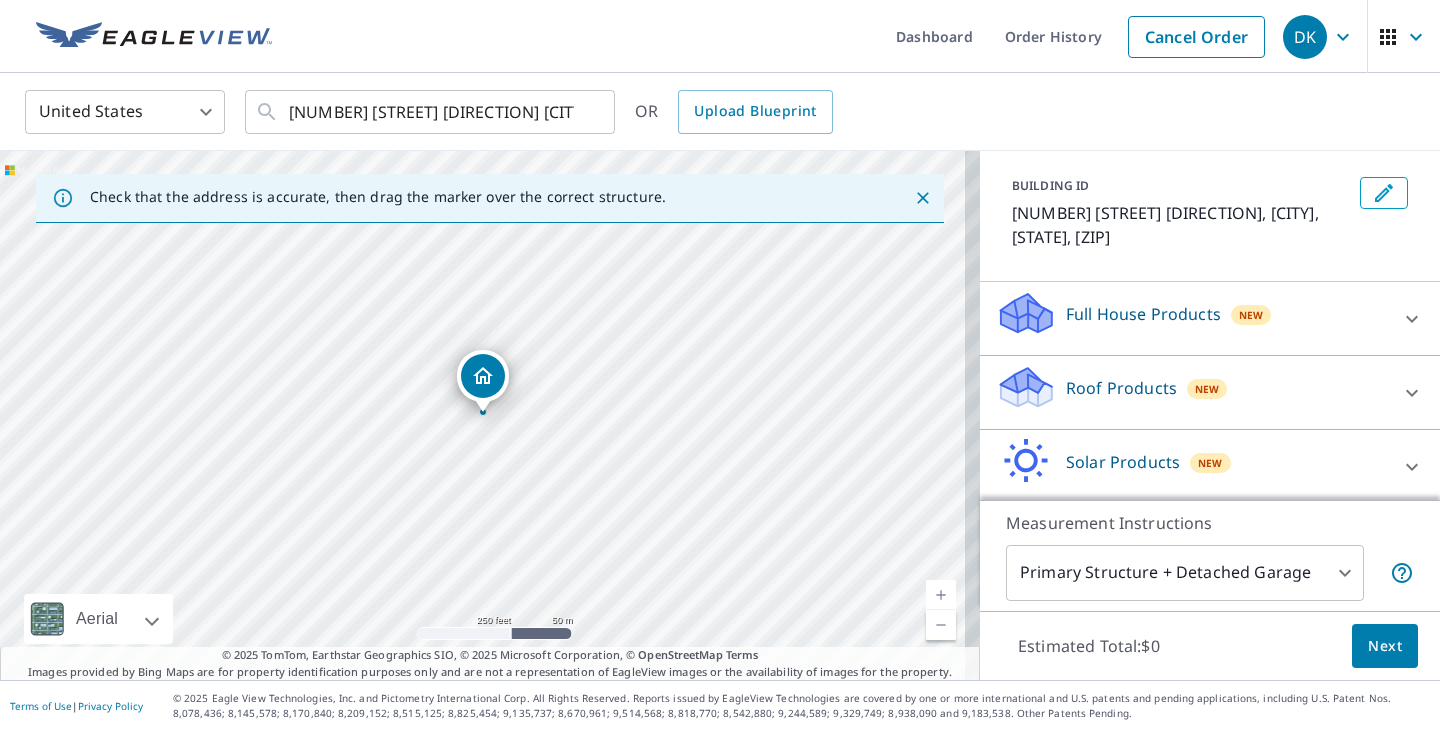 click on "Roof Products New" at bounding box center [1192, 392] 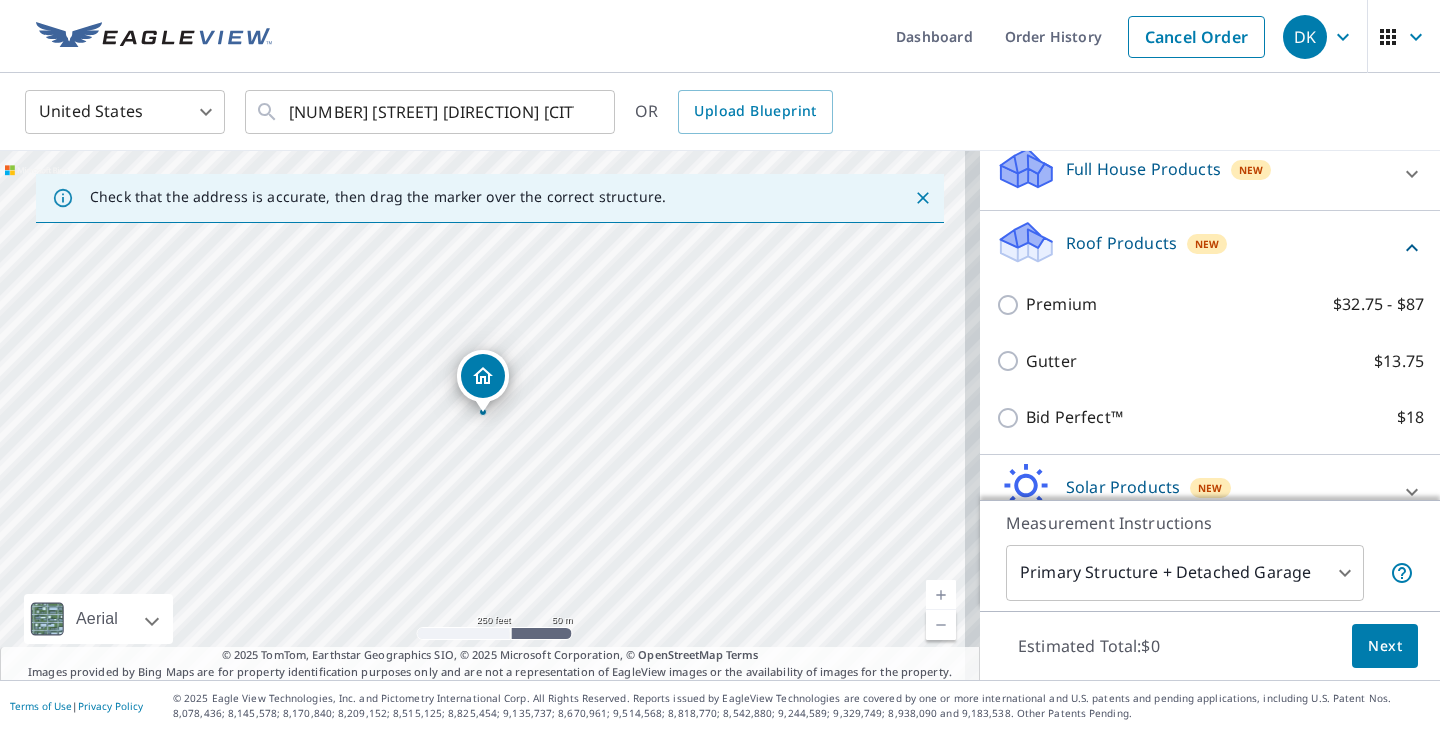 scroll, scrollTop: 200, scrollLeft: 0, axis: vertical 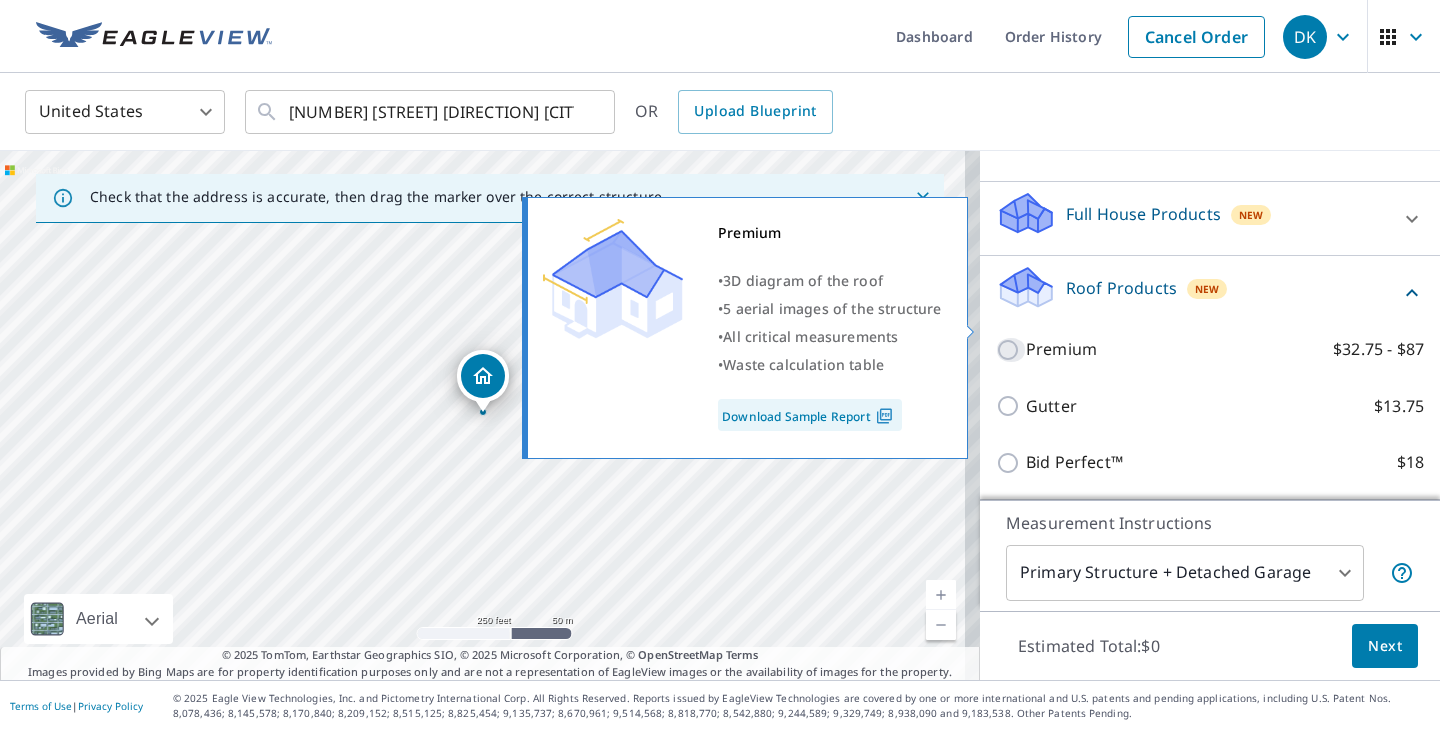 click on "Premium $32.75 - $87" at bounding box center [1011, 350] 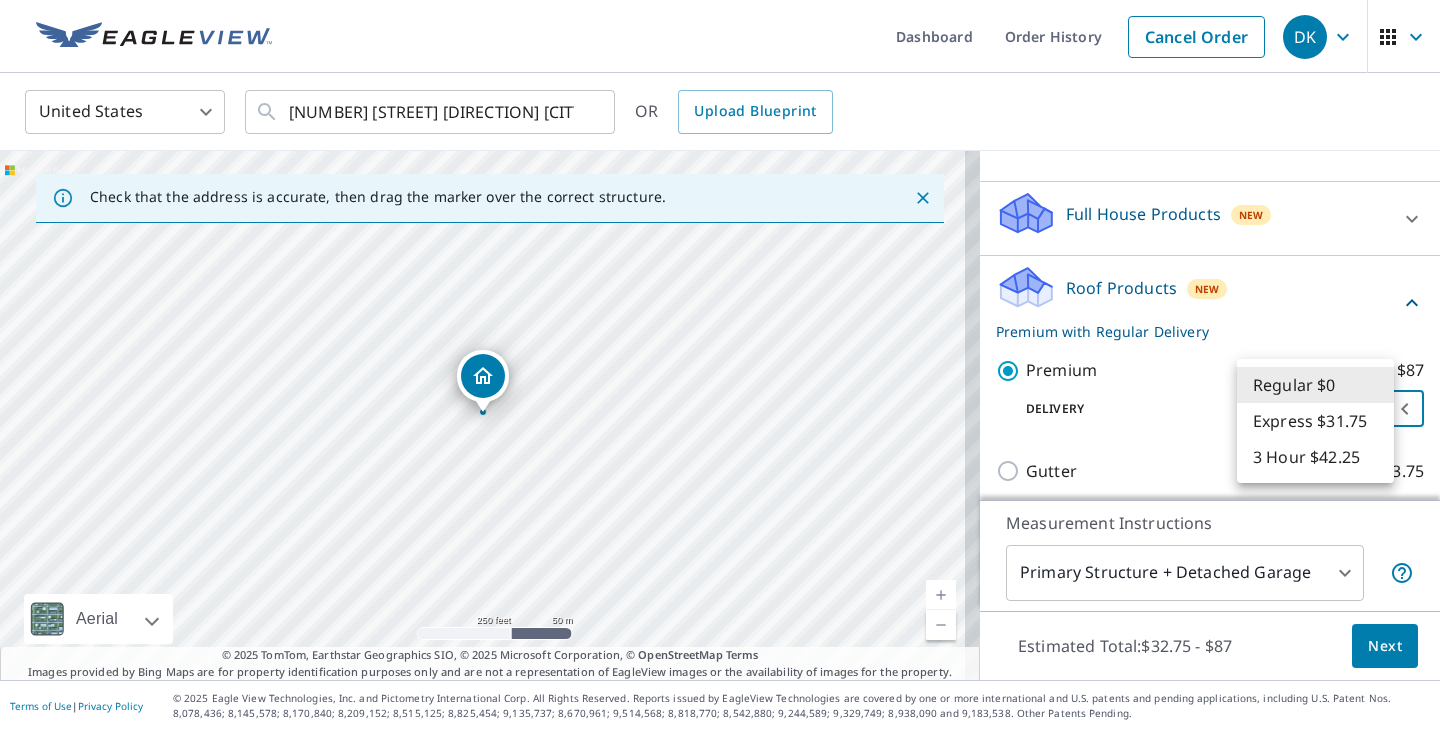 click on "DK DK
Dashboard Order History Cancel Order DK [COUNTRY] [COUNTRY_CODE] ​ [NUMBER] [STREET] [DIRECTION] [CITY], [STATE] [ZIP] ​ OR Upload Blueprint Check that the address is accurate, then drag the marker over the correct structure. [NUMBER] [STREET] [DIRECTION] [CITY], [STATE] [ZIP] Aerial Road A standard road map Aerial A detailed look from above Labels Labels 250 feet 50 m © 2025 TomTom, © Vexcel Imaging, © 2025 Microsoft Corporation,  © OpenStreetMap Terms © 2025 TomTom, Earthstar Geographics SIO, © 2025 Microsoft Corporation, ©   OpenStreetMap   Terms Images provided by Bing Maps are for property identification purposes only and are not a representation of EagleView images or the availability of images for the property. PROPERTY TYPE Residential Commercial Multi-Family This is a complex BUILDING ID [NUMBER] [STREET] [DIRECTION], [CITY], [STATE], [ZIP] Full House Products New Full House™ $105 Roof Products New Premium with Regular Delivery Premium $32.75 - $87 Delivery Regular $0 8 ​ Gutter $13.75 Bid Perfect™ $18 Solar Products New Inform Essentials+" at bounding box center [720, 365] 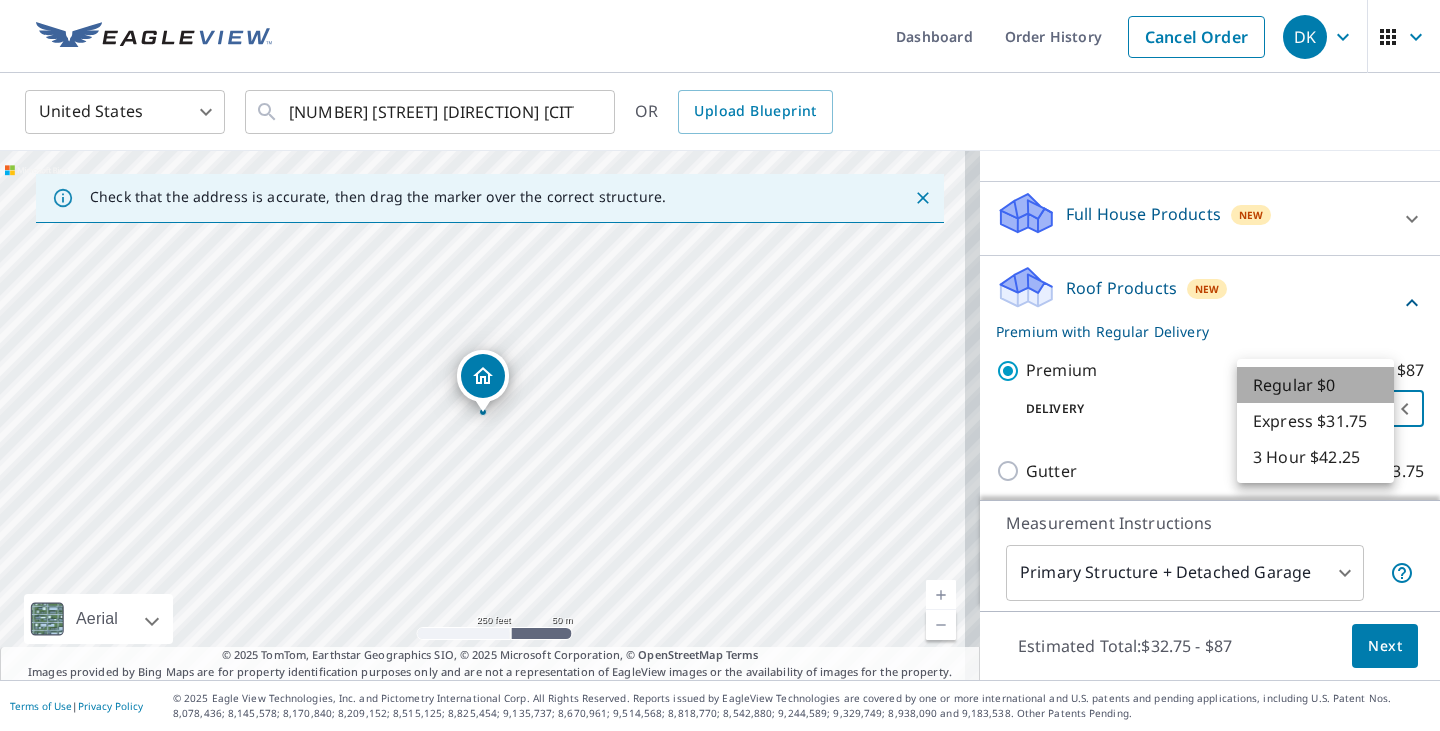 click on "Regular $0" at bounding box center [1315, 385] 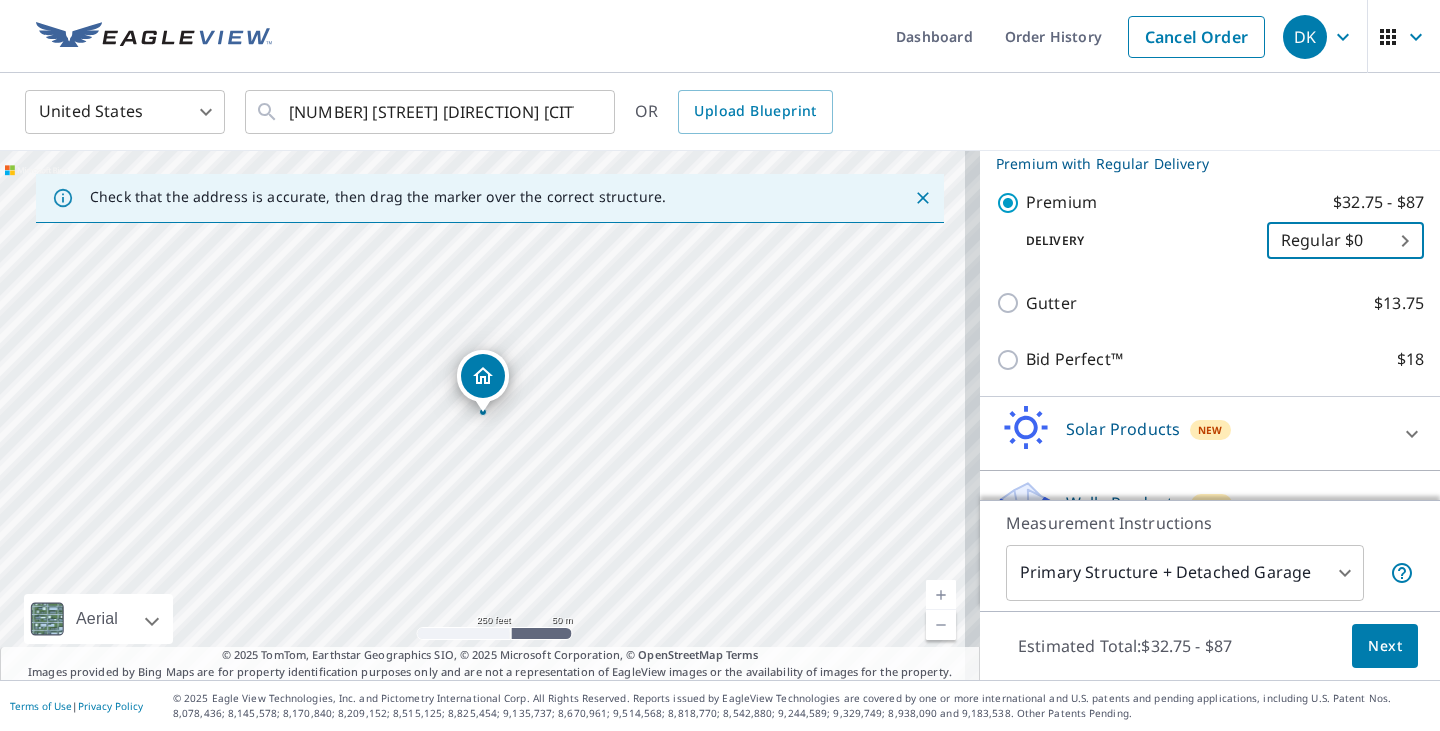 scroll, scrollTop: 389, scrollLeft: 0, axis: vertical 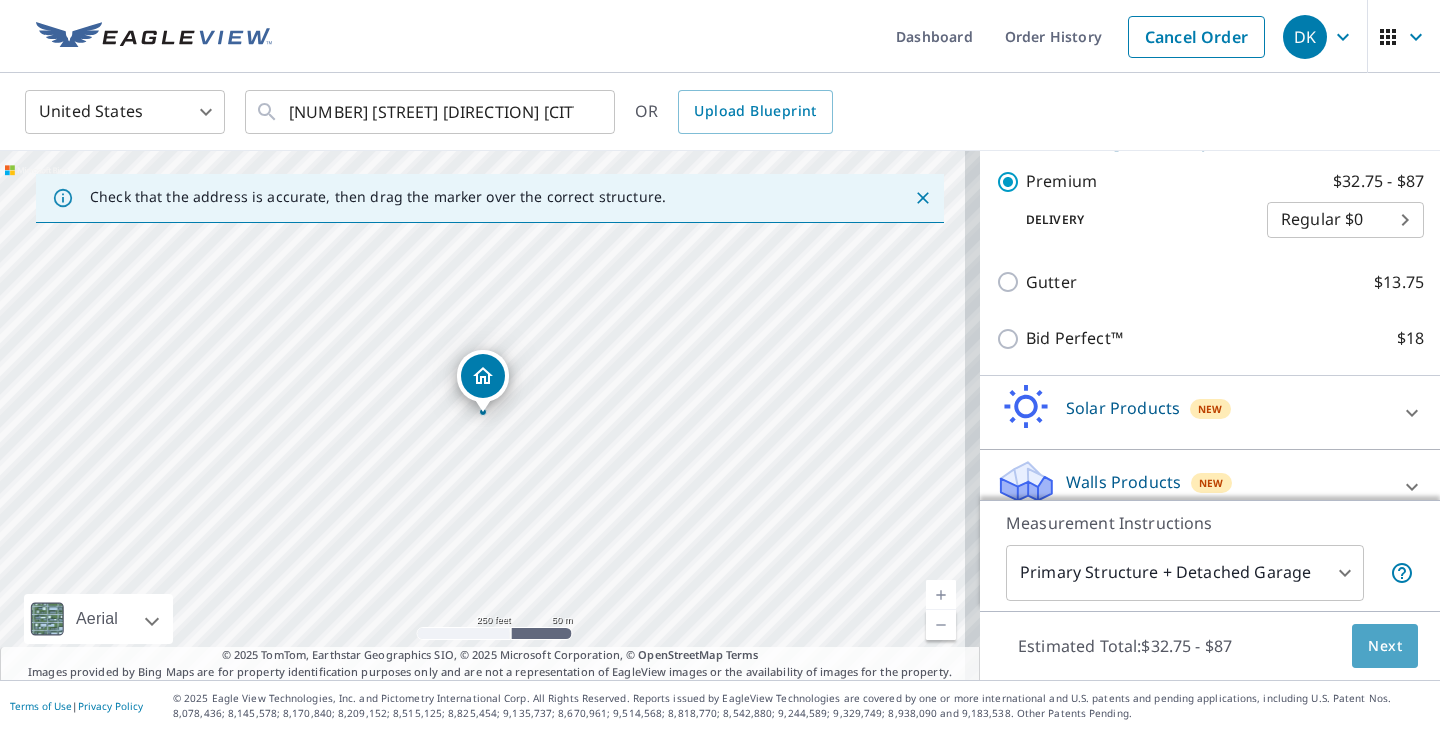 click on "Next" at bounding box center [1385, 646] 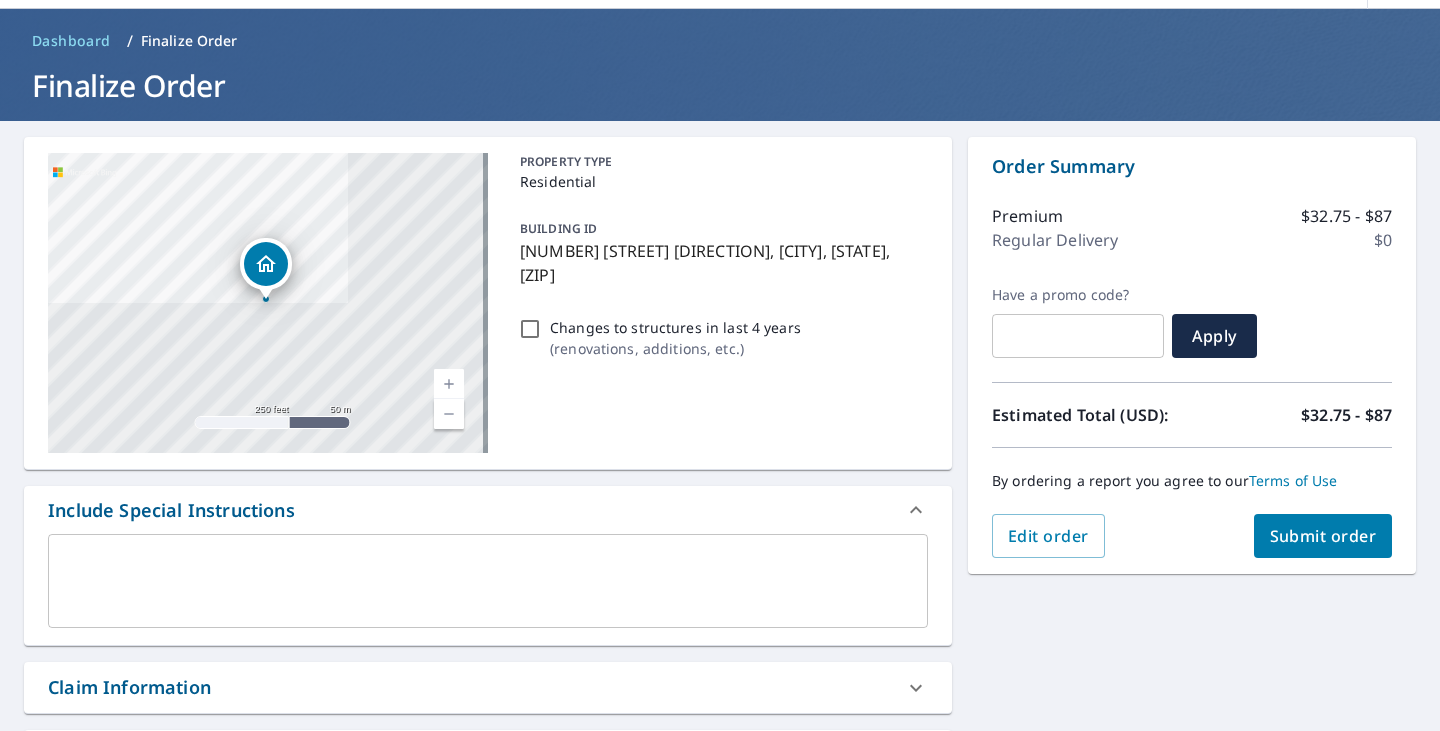 scroll, scrollTop: 100, scrollLeft: 0, axis: vertical 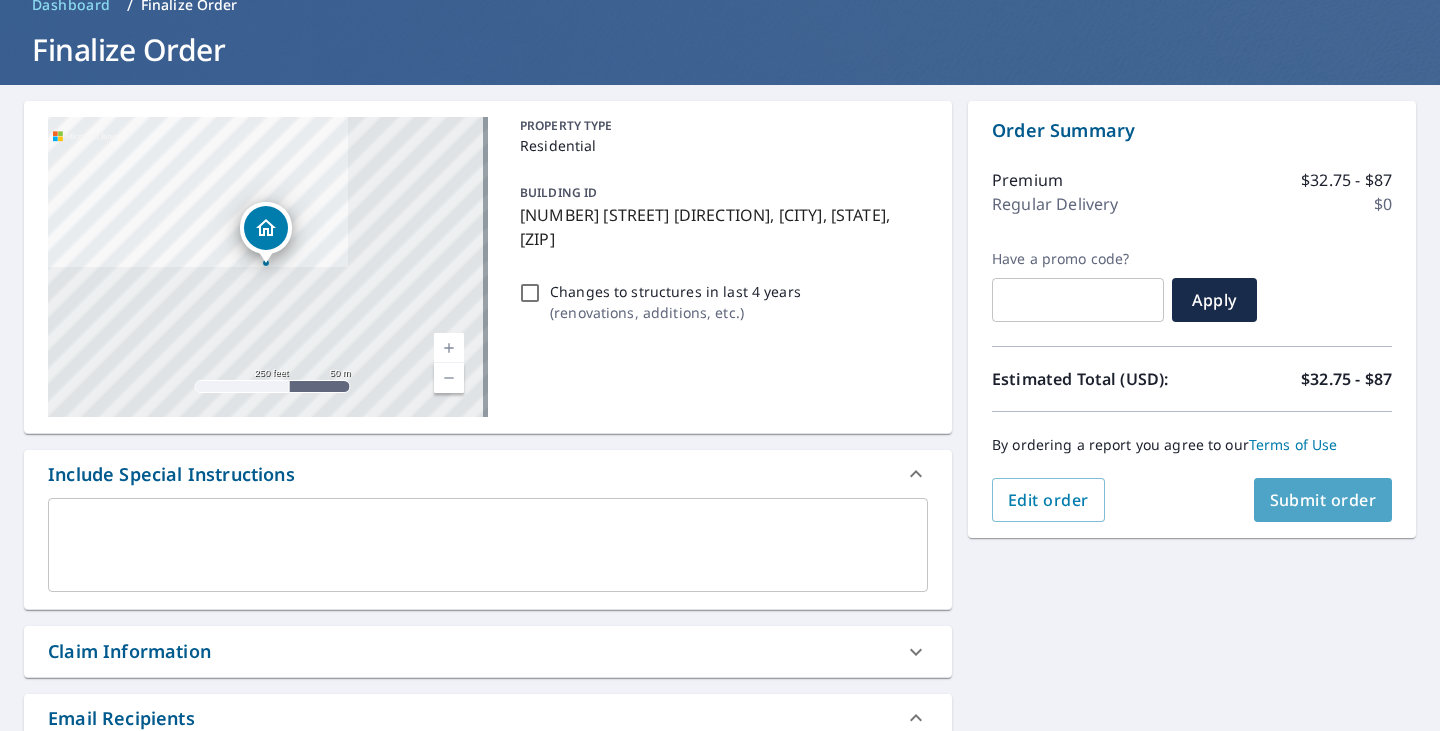 click on "Submit order" at bounding box center (1323, 500) 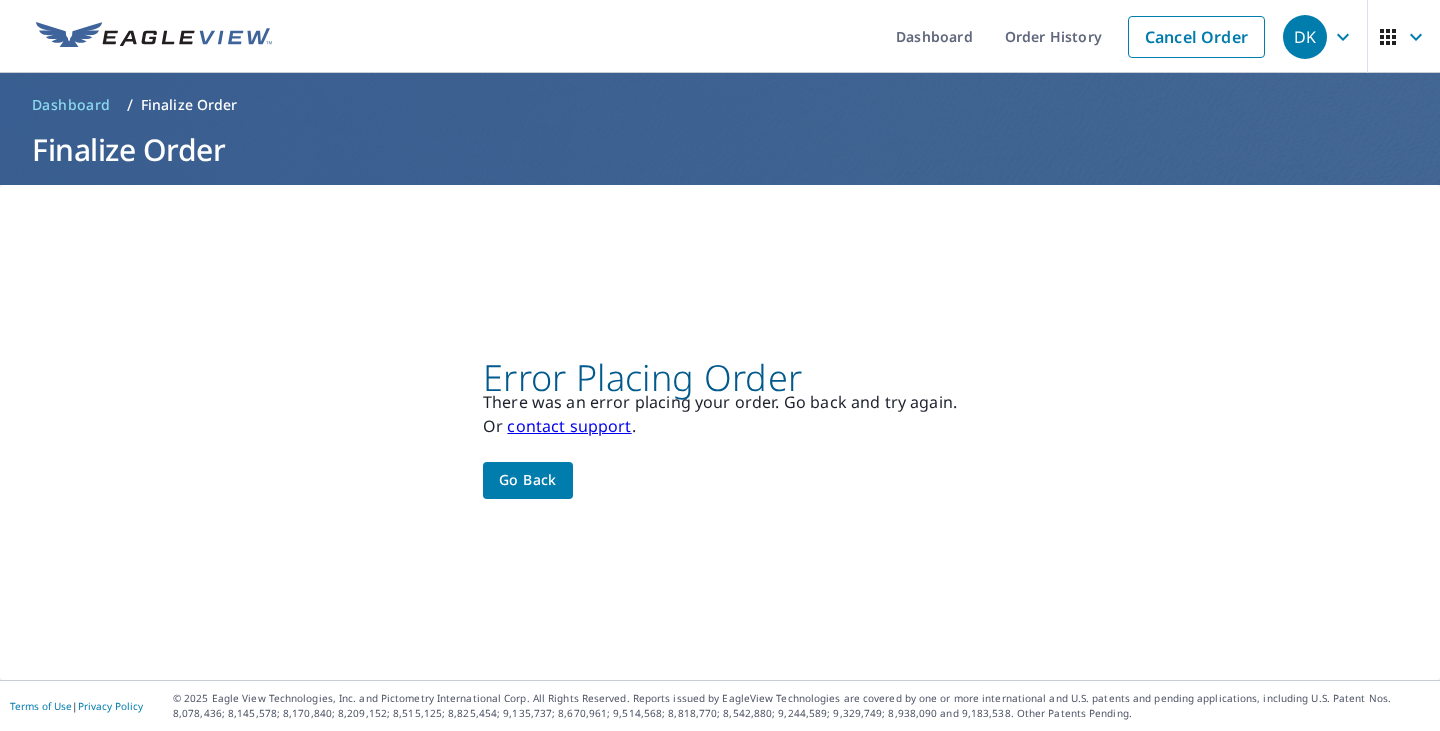 scroll, scrollTop: 0, scrollLeft: 0, axis: both 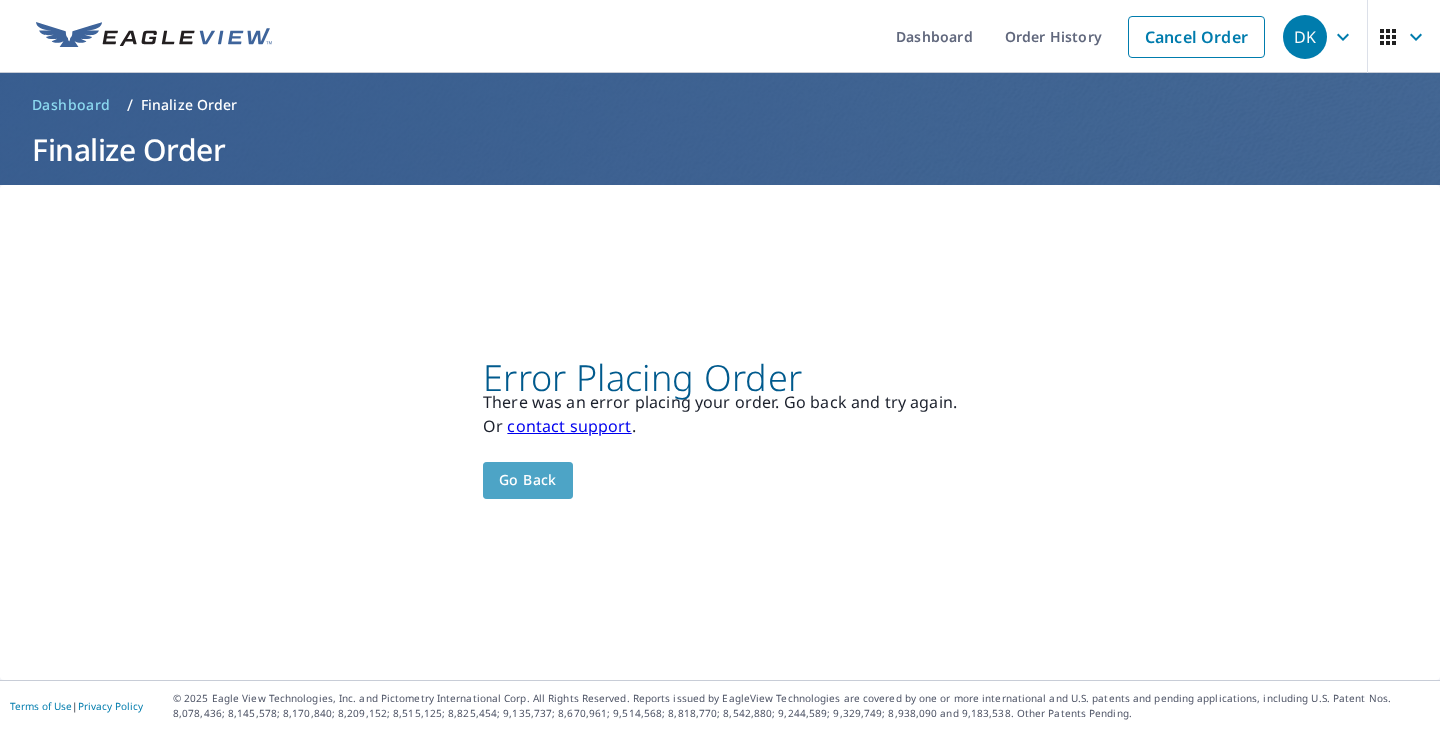 click on "Go back" at bounding box center (528, 480) 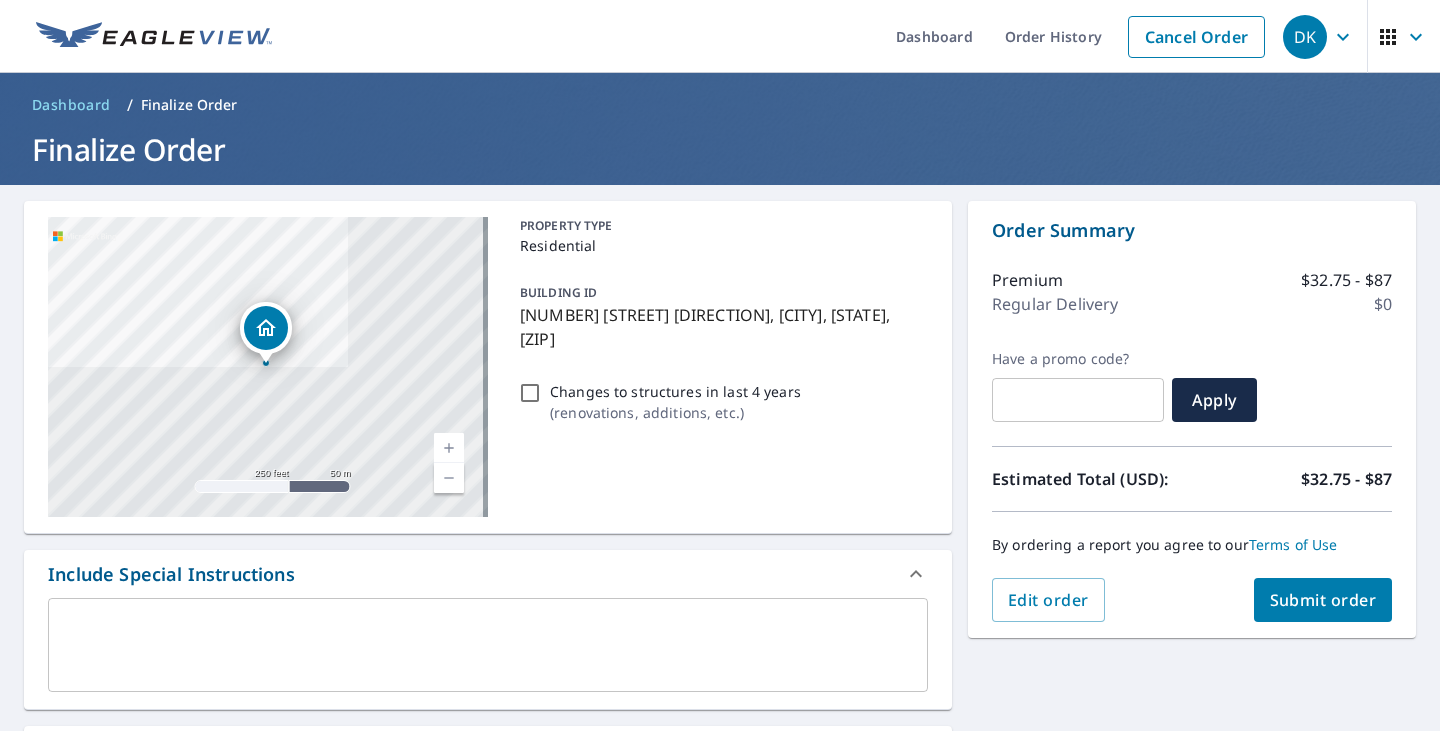 click 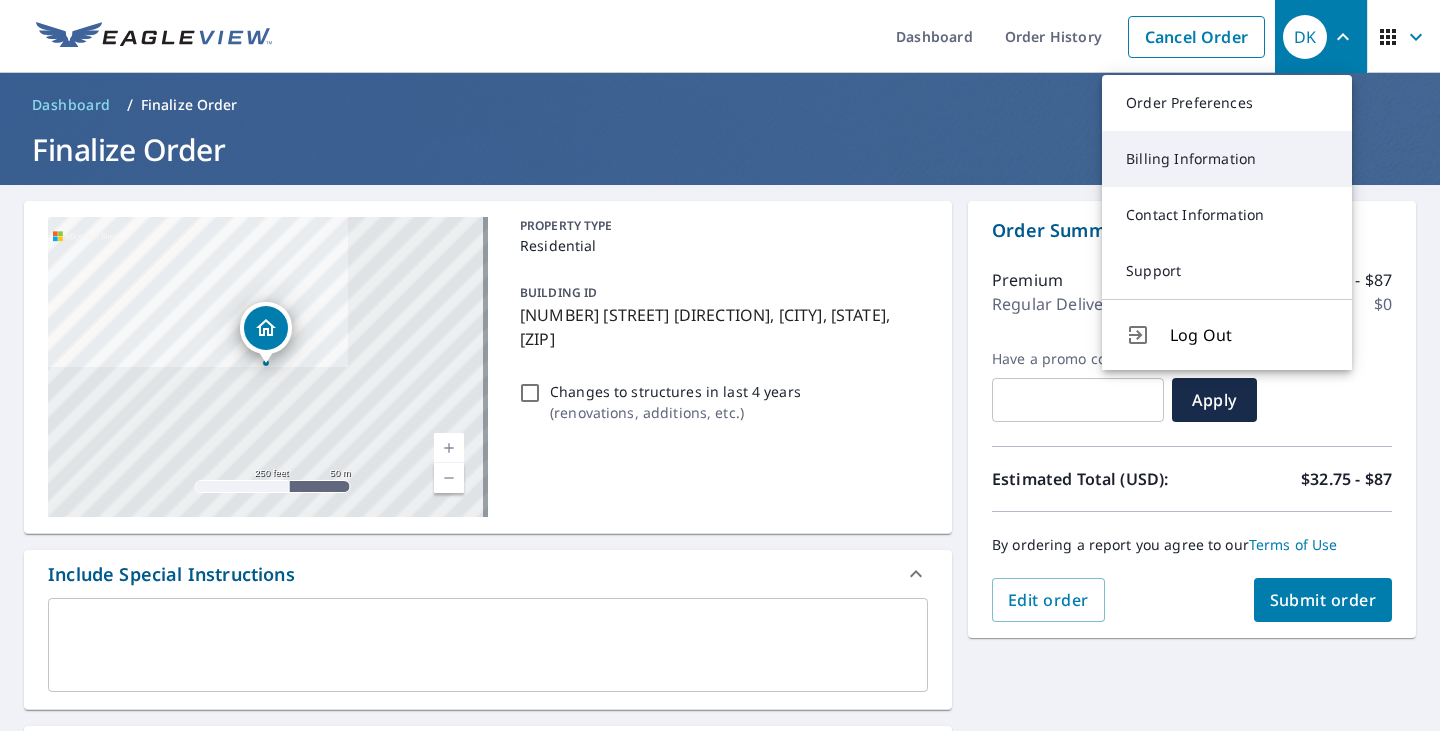 click on "Billing Information" at bounding box center (1227, 159) 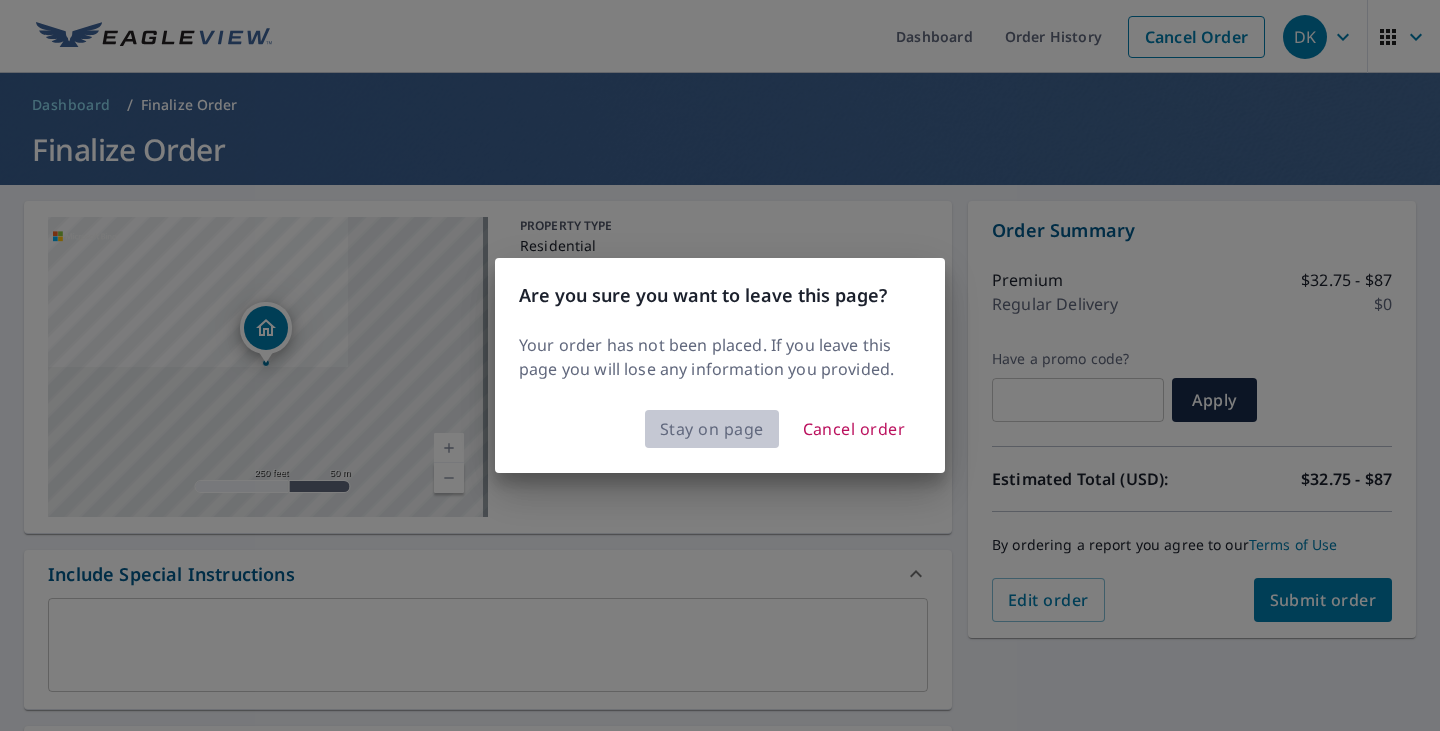 click on "Stay on page" at bounding box center [712, 429] 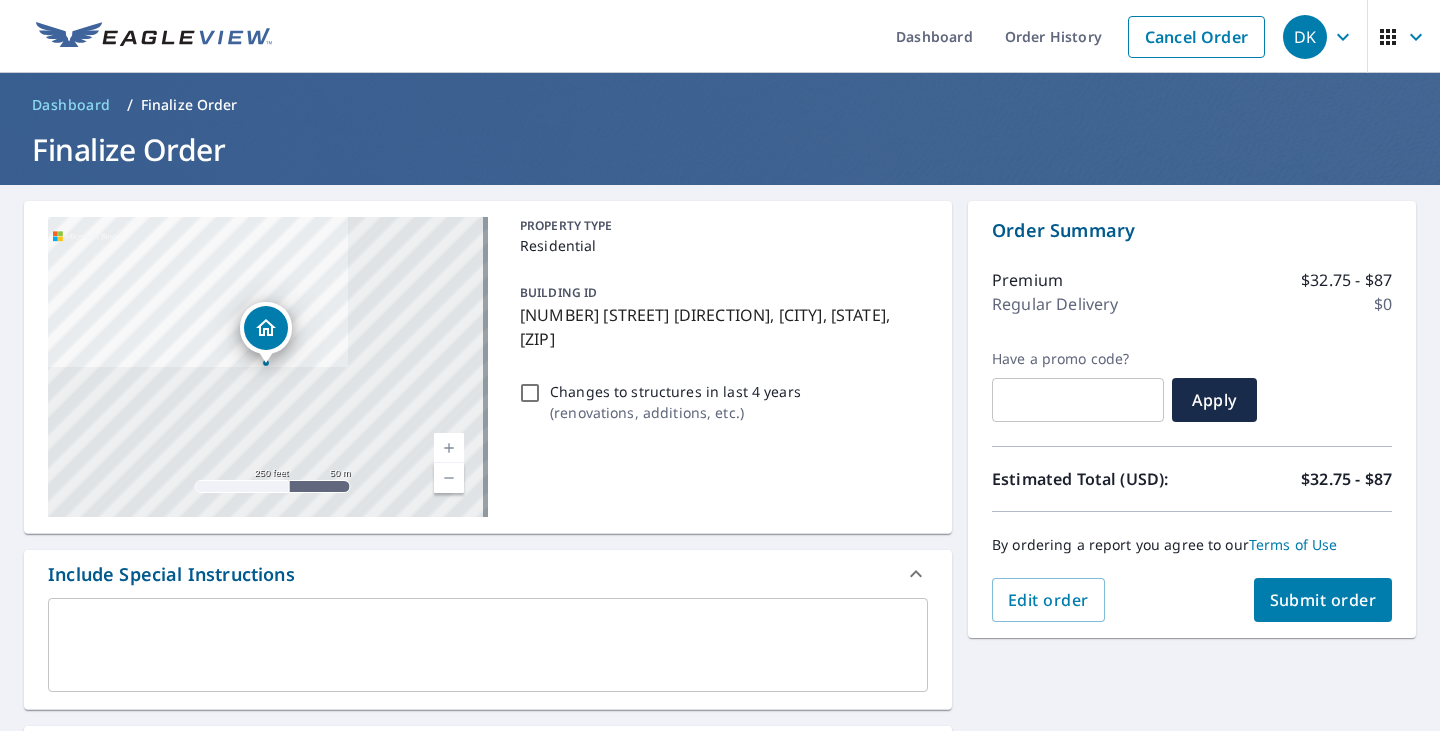 click on "DK" at bounding box center [1305, 37] 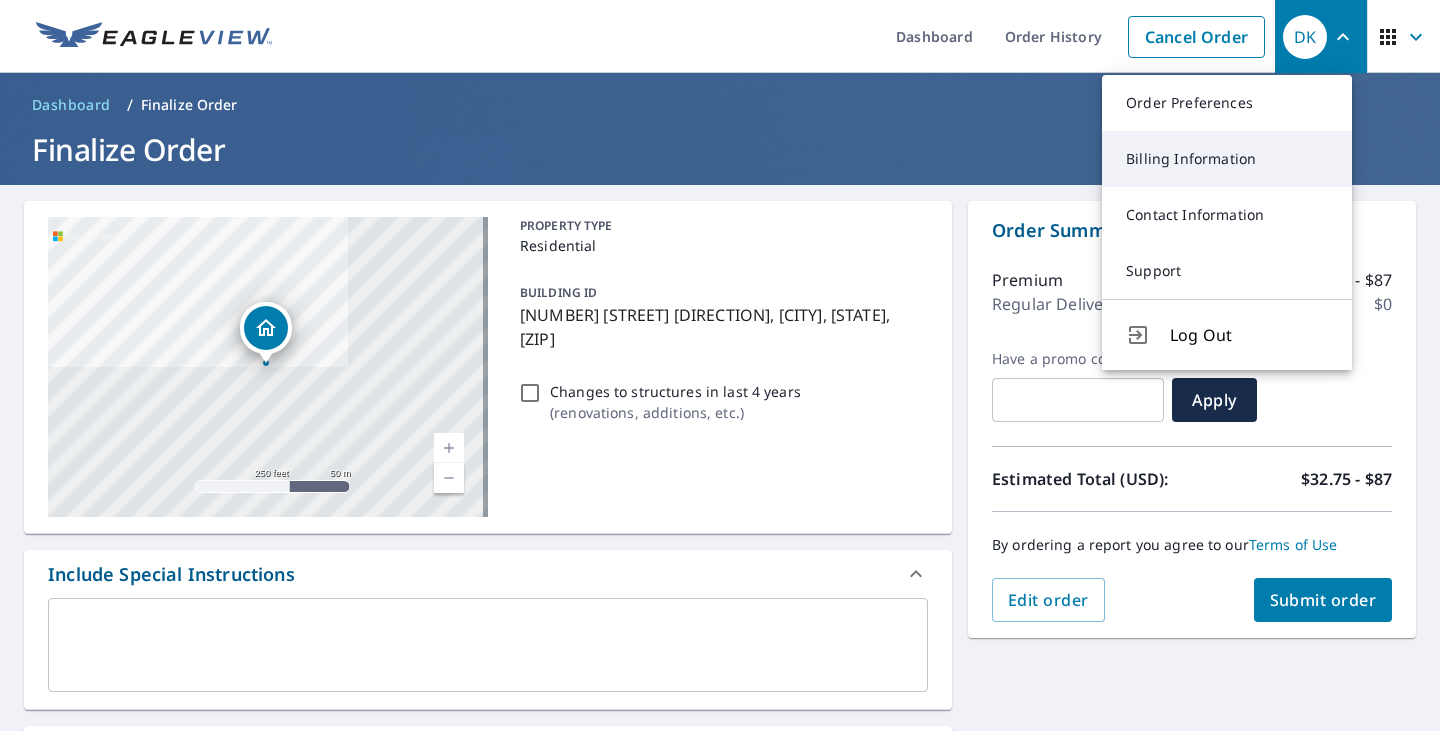 click on "Billing Information" at bounding box center (1227, 159) 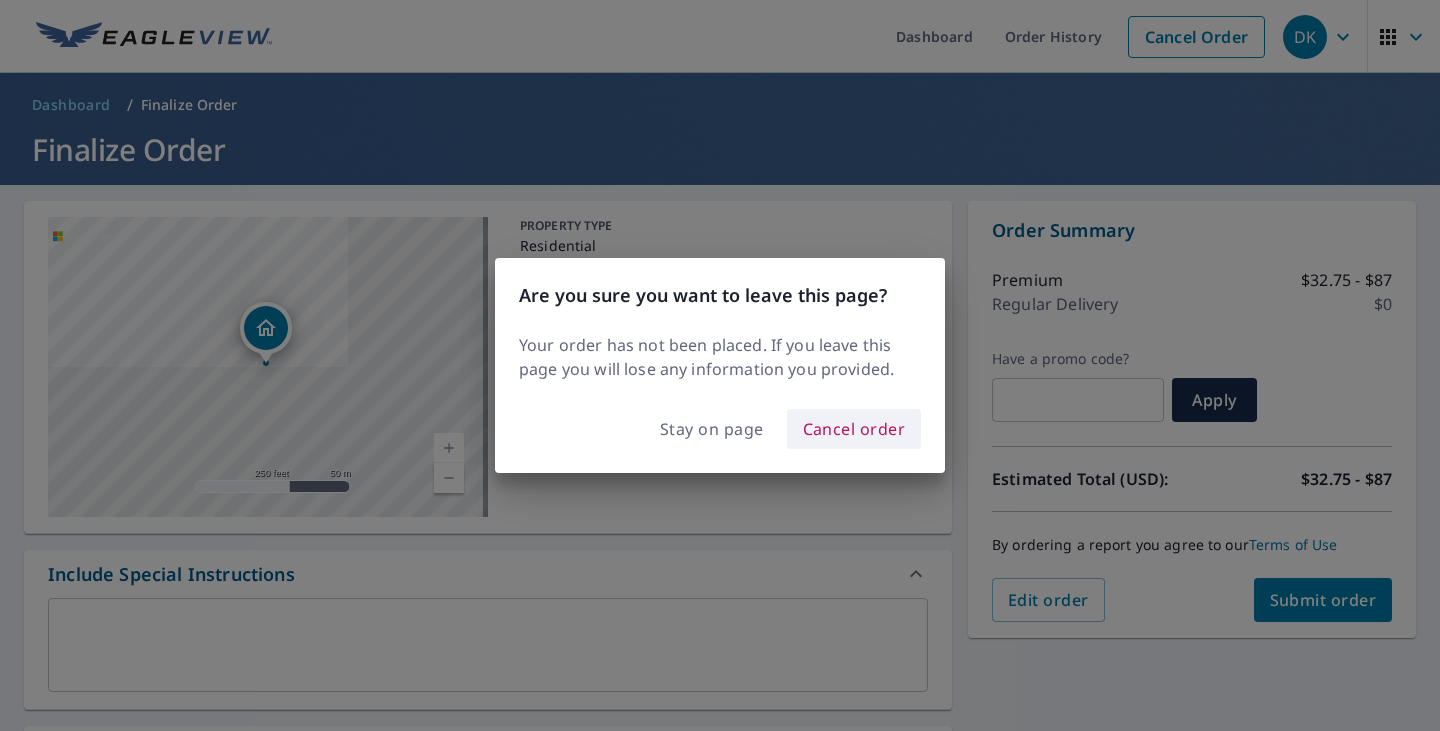 click on "Cancel order" at bounding box center (854, 429) 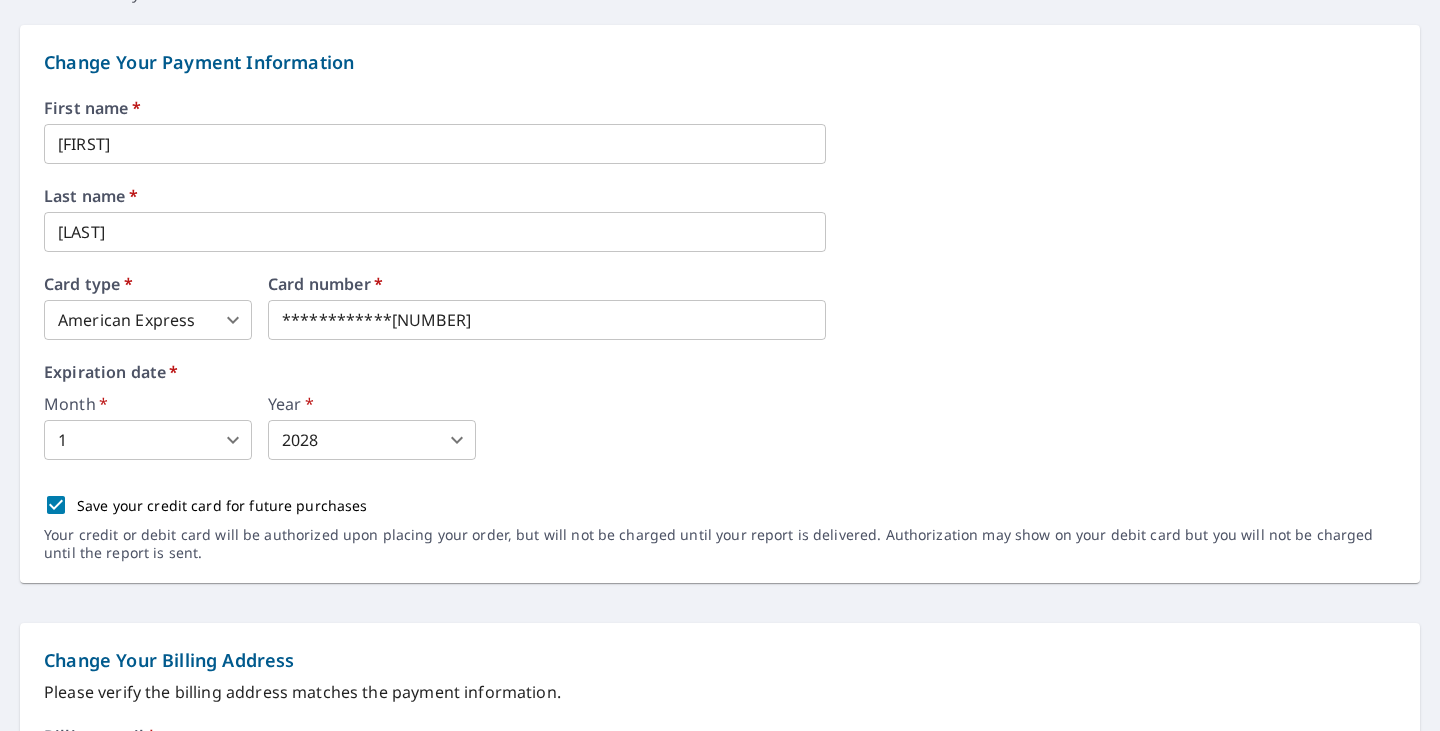 scroll, scrollTop: 200, scrollLeft: 0, axis: vertical 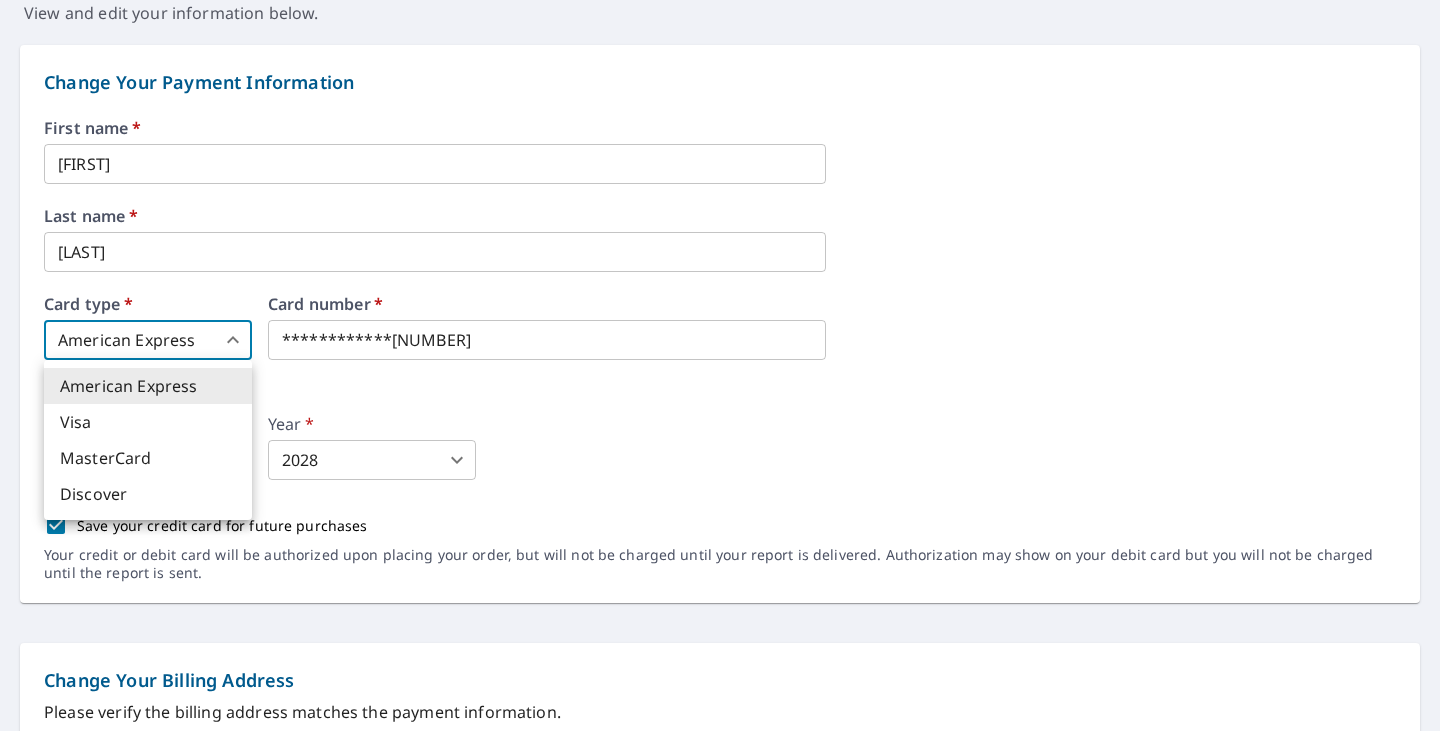 click on "DK DK
Dashboard Order History Order DK Dashboard / Billing Information Billing Information View and edit your information below. Change Your Payment Information First name   * [FIRST] ​ Last name   * [LAST] ​ Card type   * [CARDTYPE] ​ Card number   * [CARDNUMBER] ​ Expiration date   * Month   * [MONTH] ​ Year   * [YEAR] [YEAR] ​ Save your credit card for future purchases Your credit or debit card will be authorized upon placing your order, but will not be charged until your report is delivered. Authorization may show on your debit card but you will not be charged until the report is sent. Change Your Billing Address Please verify the billing address matches the payment information. Billing email   * [EMAIL] ​ Company   * [COMPANY] ​ Country   * [COUNTRY] [COUNTRY_CODE] ​ Phone [PHONE] ​ Ext. ​ Secondary phone ​ Ext. ​ Address [NUMBER] [STREET] ​ City [CITY] ​ State [STATE] [STATE] ​ Zip code [ZIP] ​ Save  |" at bounding box center (720, 365) 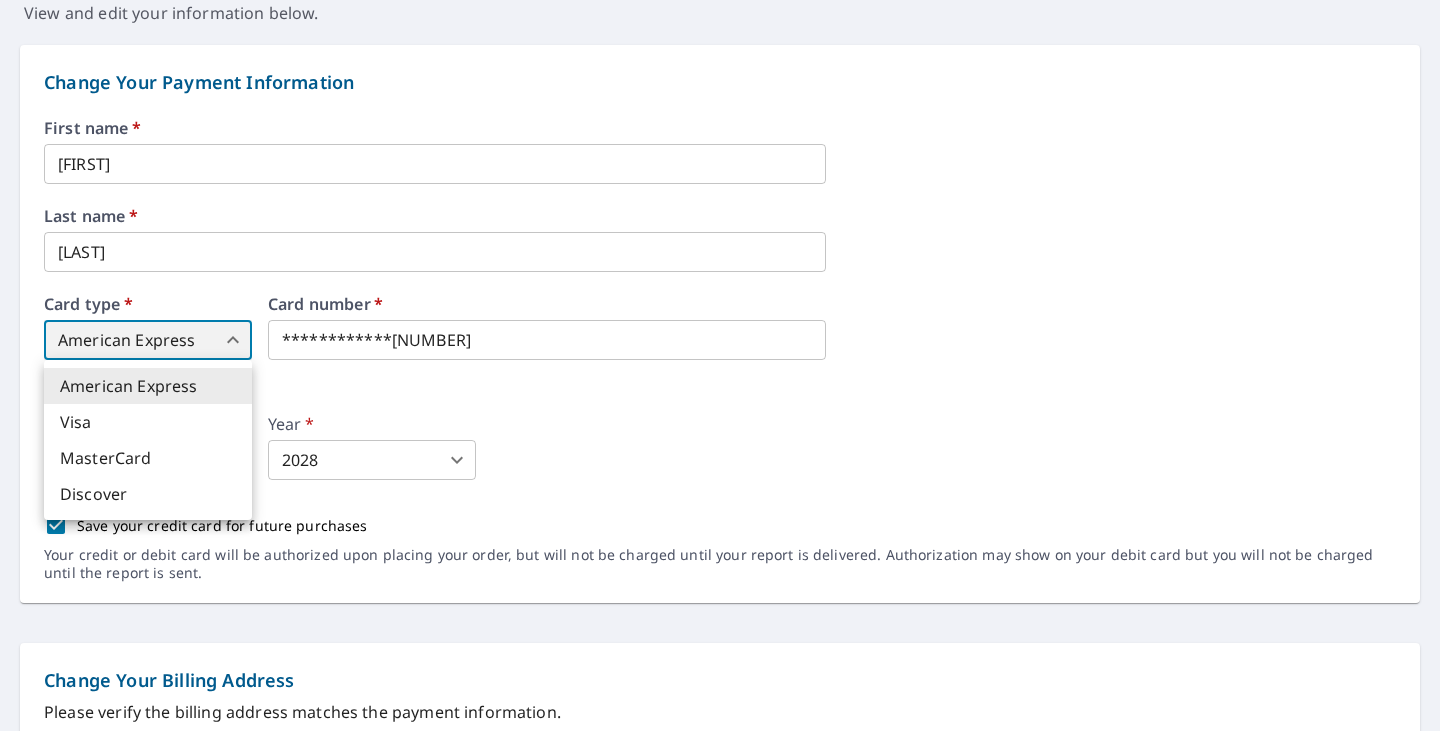 type on "2" 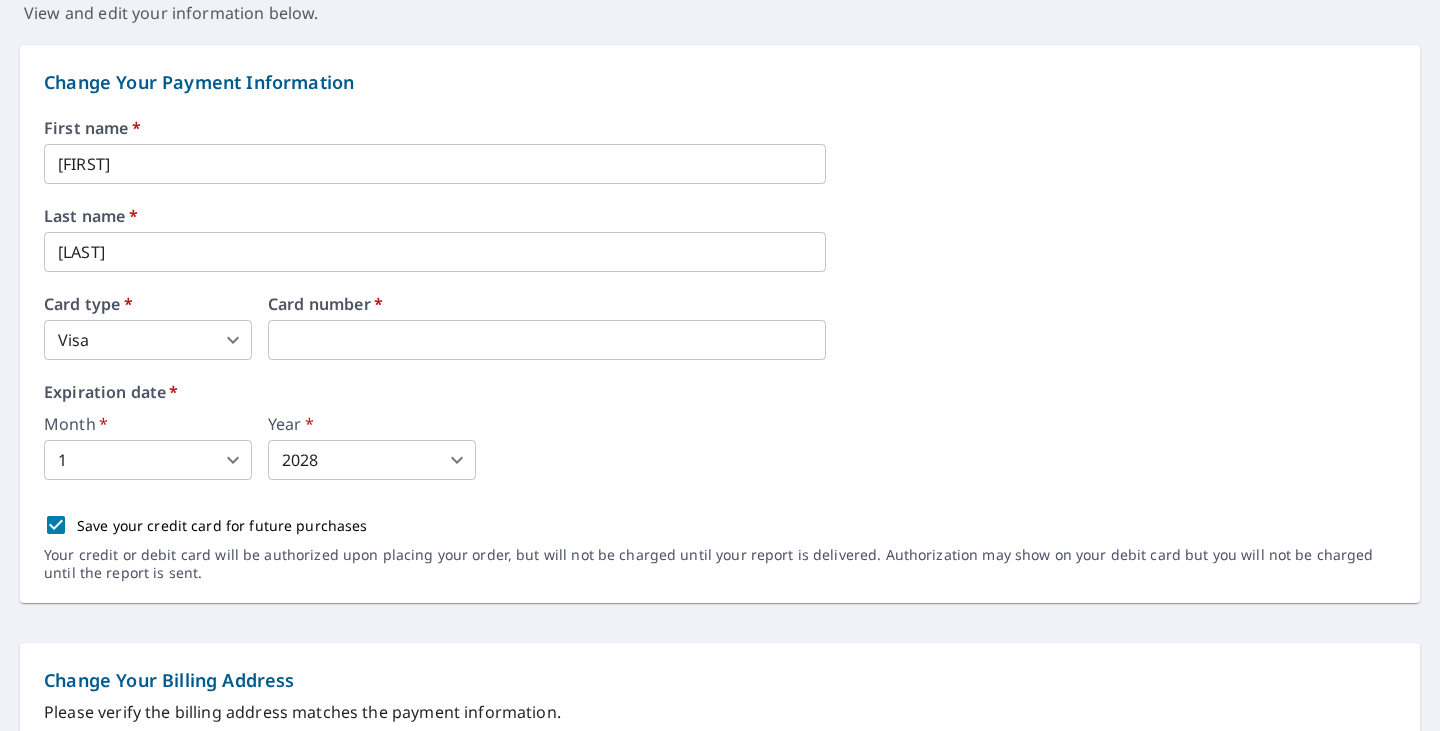 click on "Expiration date   *" at bounding box center (720, 392) 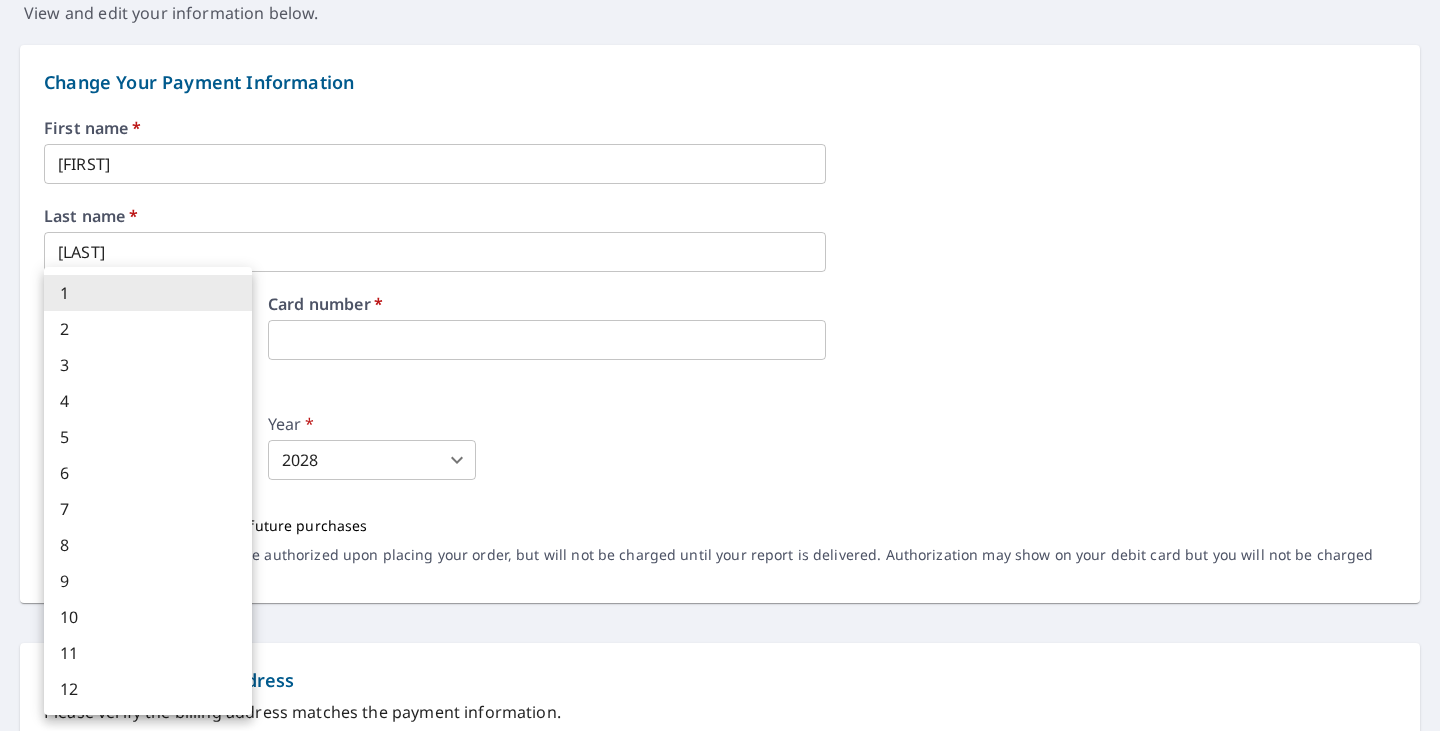 click at bounding box center [720, 365] 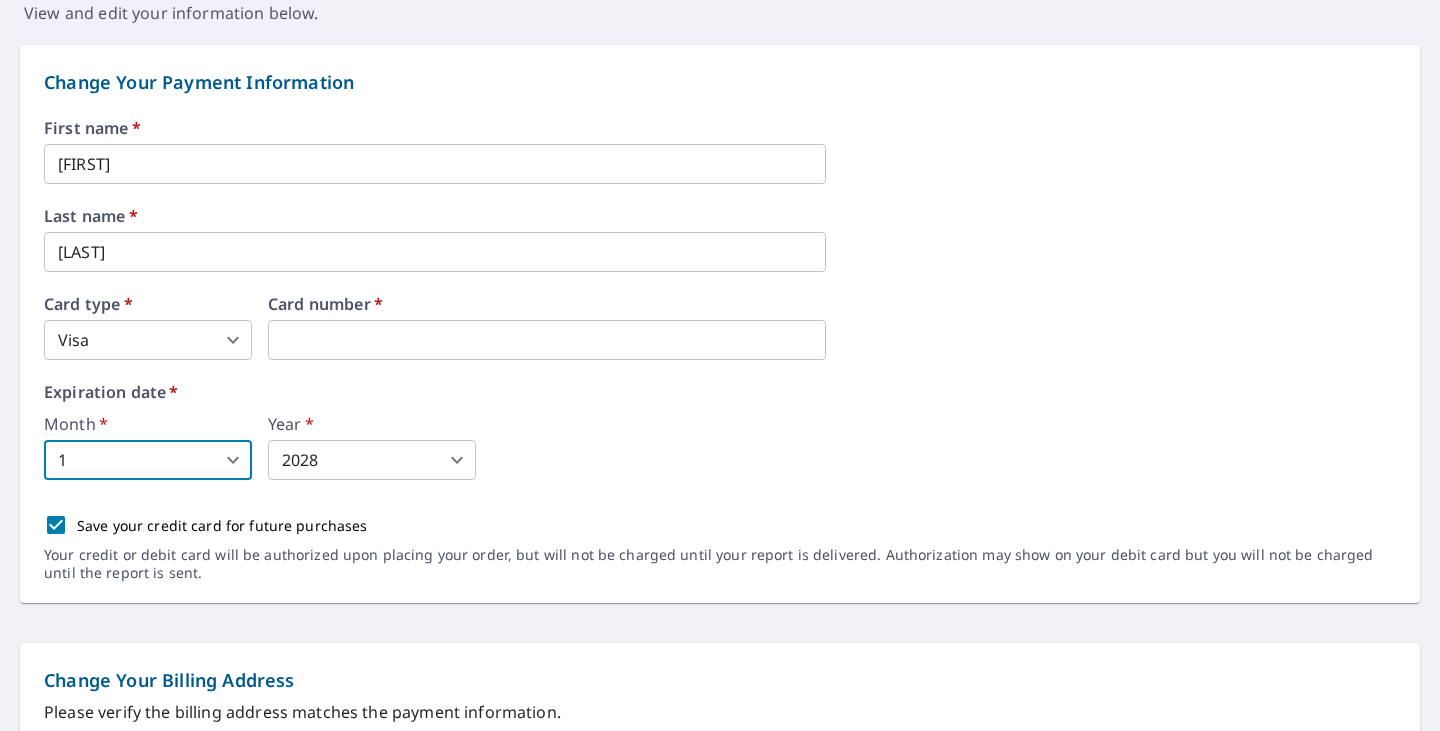 click on "DK DK
Dashboard Order History Order DK Dashboard / Billing Information Billing Information View and edit your information below. Change Your Payment Information First name   * [FIRST] ​ Last name   * [LAST] ​ Card type   * [CARDTYPE] ​ Card number   * [CARDNUMBER] ​ Expiration date   * Month   * [MONTH] ​ Year   * [YEAR] [YEAR] ​ Save your credit card for future purchases Your credit or debit card will be authorized upon placing your order, but will not be charged until your report is delivered. Authorization may show on your debit card but you will not be charged until the report is sent. Change Your Billing Address Please verify the billing address matches the payment information. Billing email   * [EMAIL] ​ Company   * [COMPANY] ​ Country   * [COUNTRY] [COUNTRY_CODE] ​ Phone [PHONE] ​ Ext. ​ Secondary phone ​ Ext. ​ Address [NUMBER] [STREET] [DIRECTION] ​ City [CITY] ​ State [STATE] [STATE] ​ Zip code [ZIP] ​ Save Cancel Terms of Use  |  Privacy Policy" at bounding box center (720, 365) 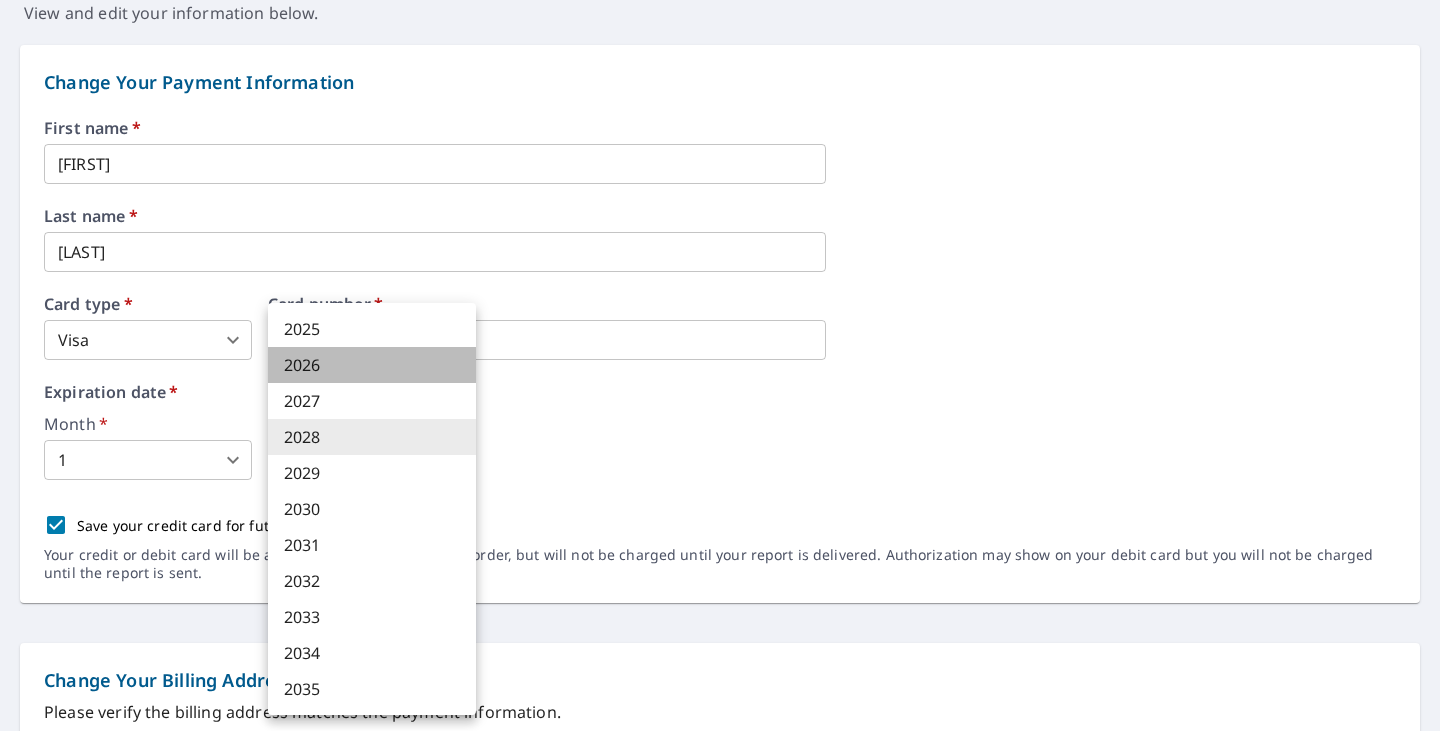 click on "2026" at bounding box center (372, 365) 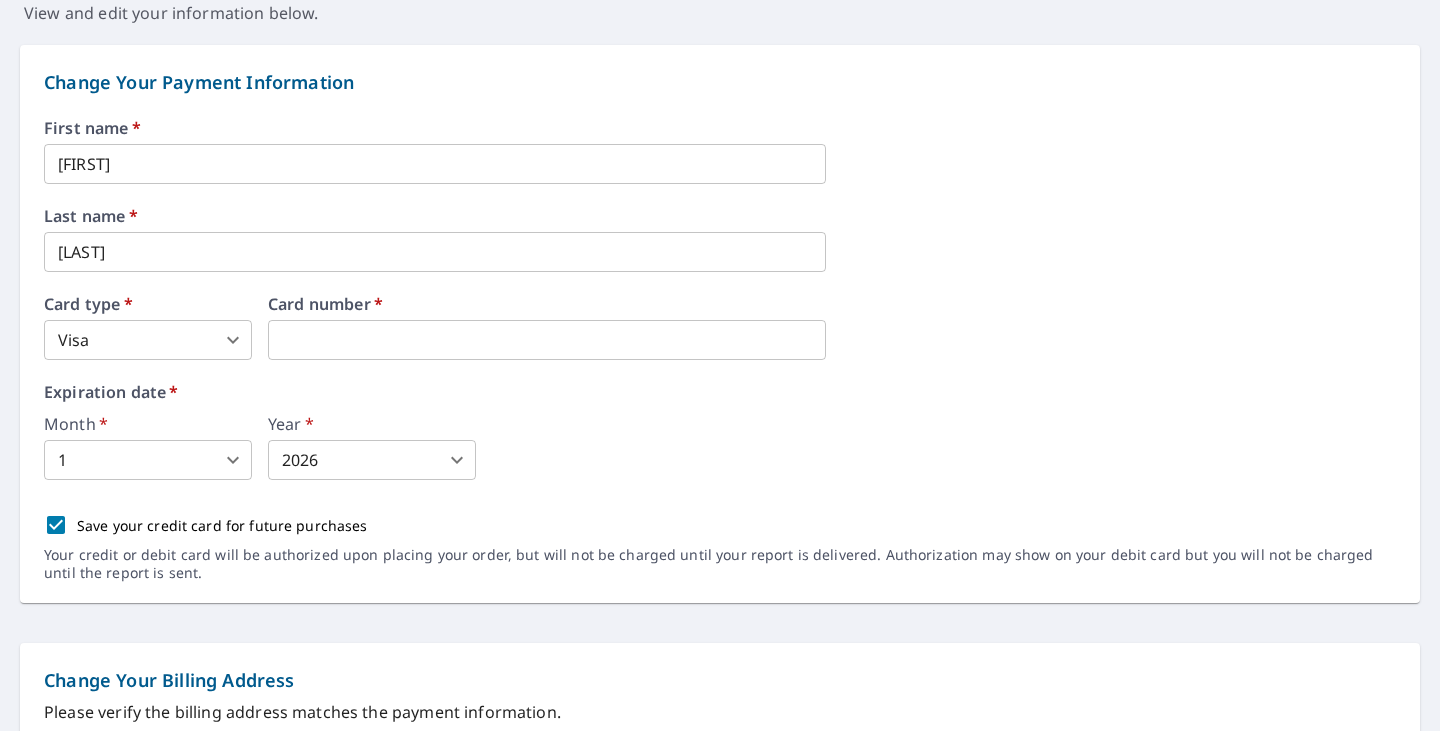 click on "Month   * 1 1 ​ Year   * 2026 2026 ​" at bounding box center [720, 448] 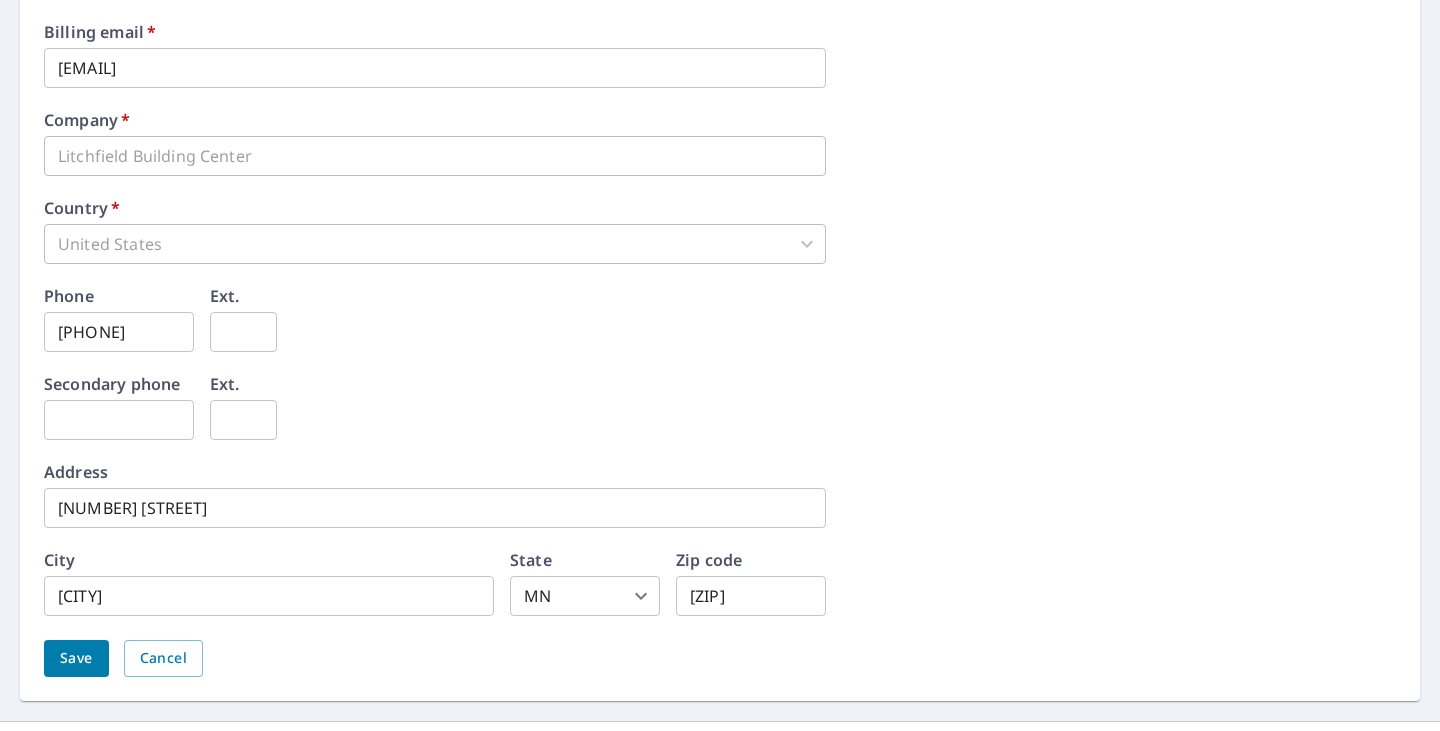 scroll, scrollTop: 965, scrollLeft: 0, axis: vertical 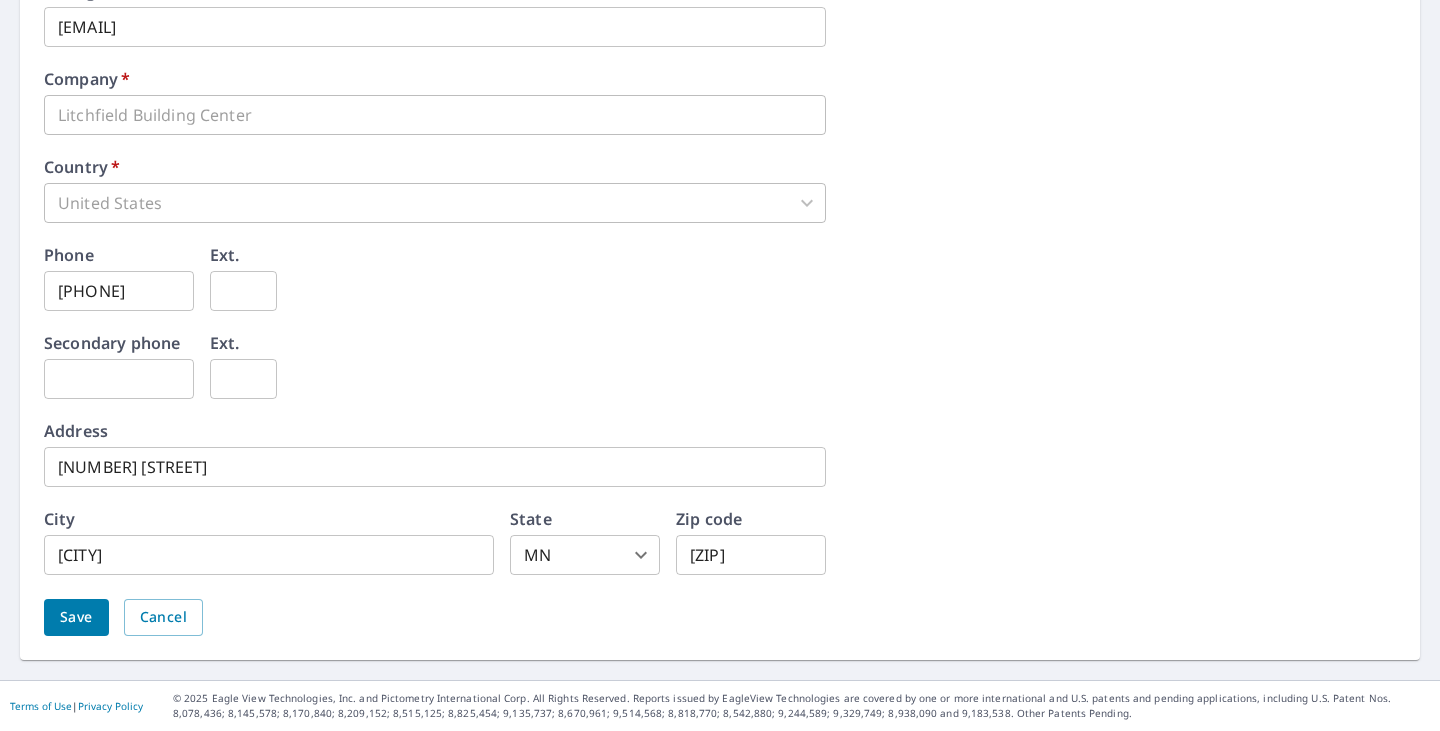 click on "Save" at bounding box center [76, 617] 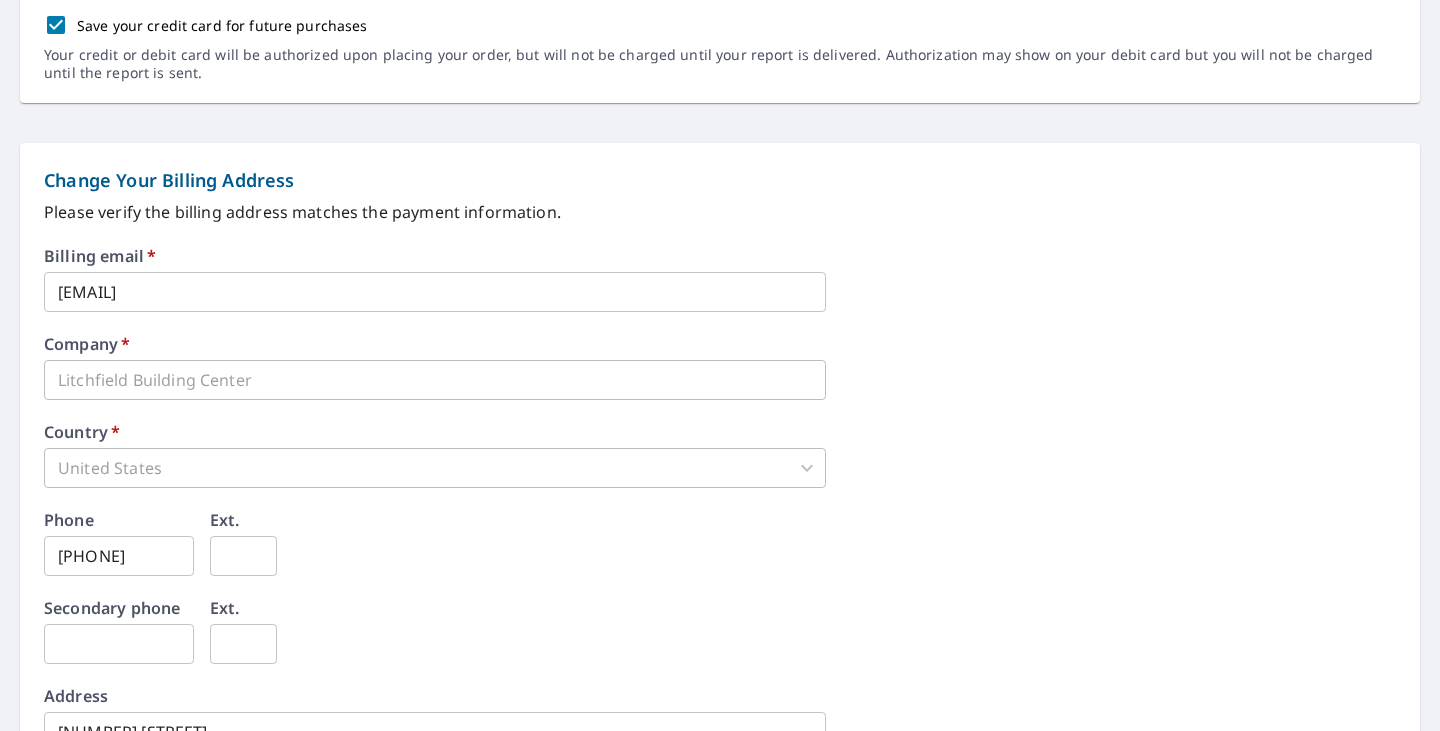 scroll, scrollTop: 1016, scrollLeft: 0, axis: vertical 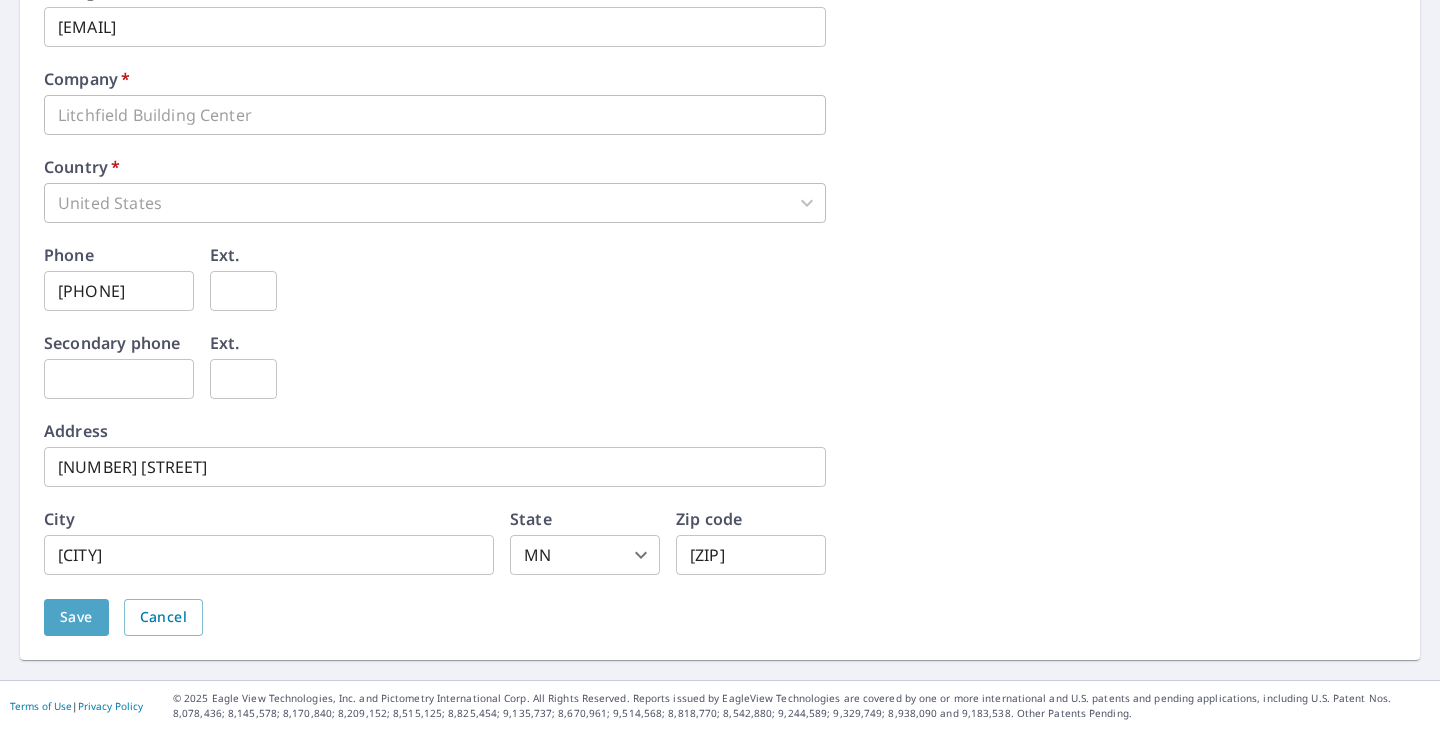 click on "Save" at bounding box center [76, 617] 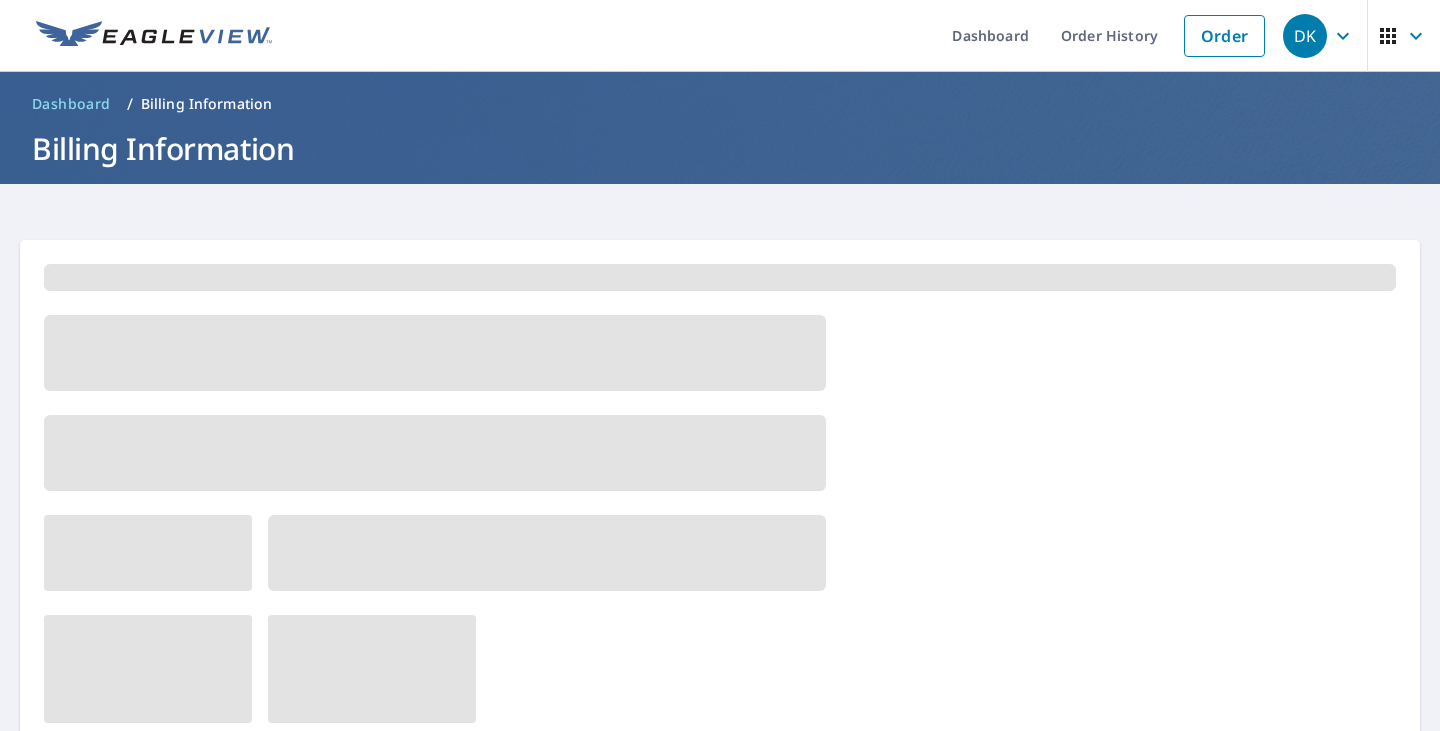 scroll, scrollTop: 0, scrollLeft: 0, axis: both 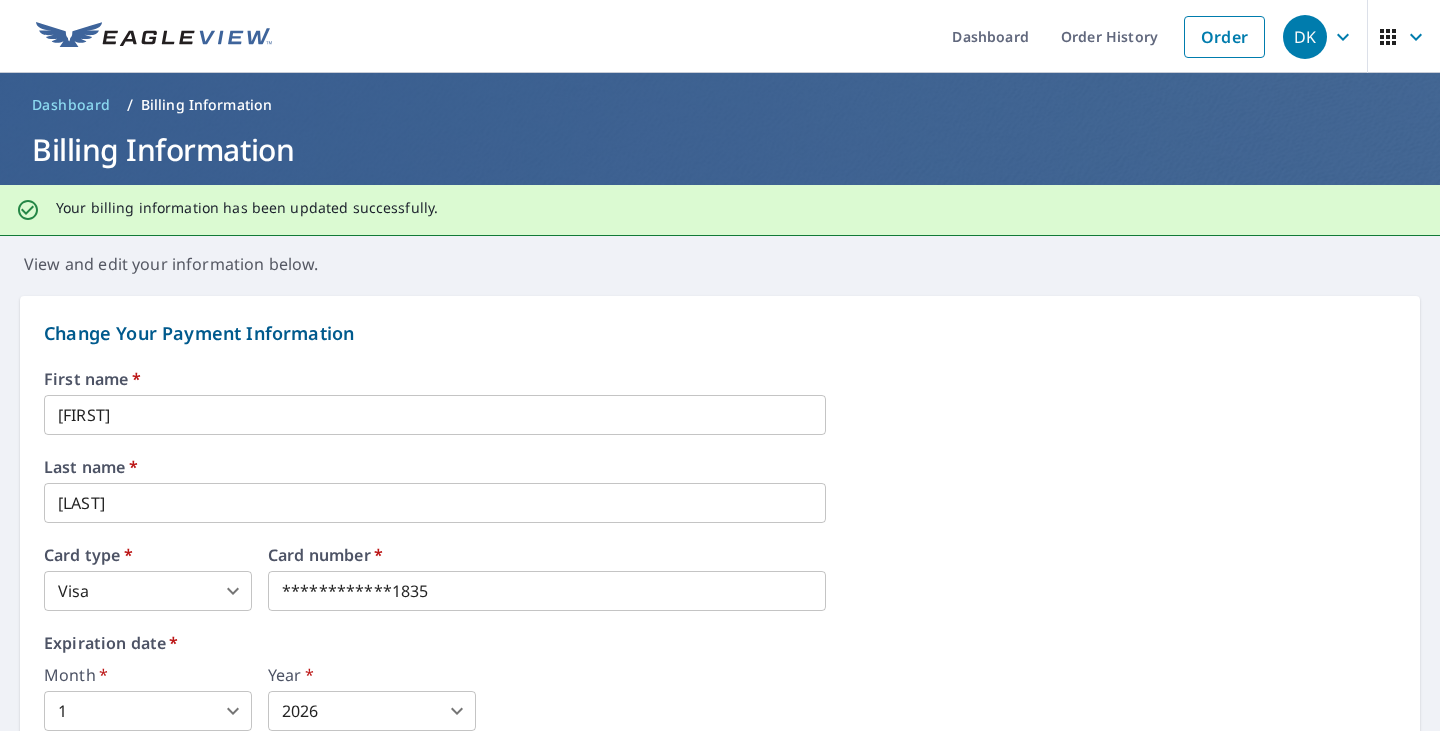 click on "Dashboard" at bounding box center (71, 105) 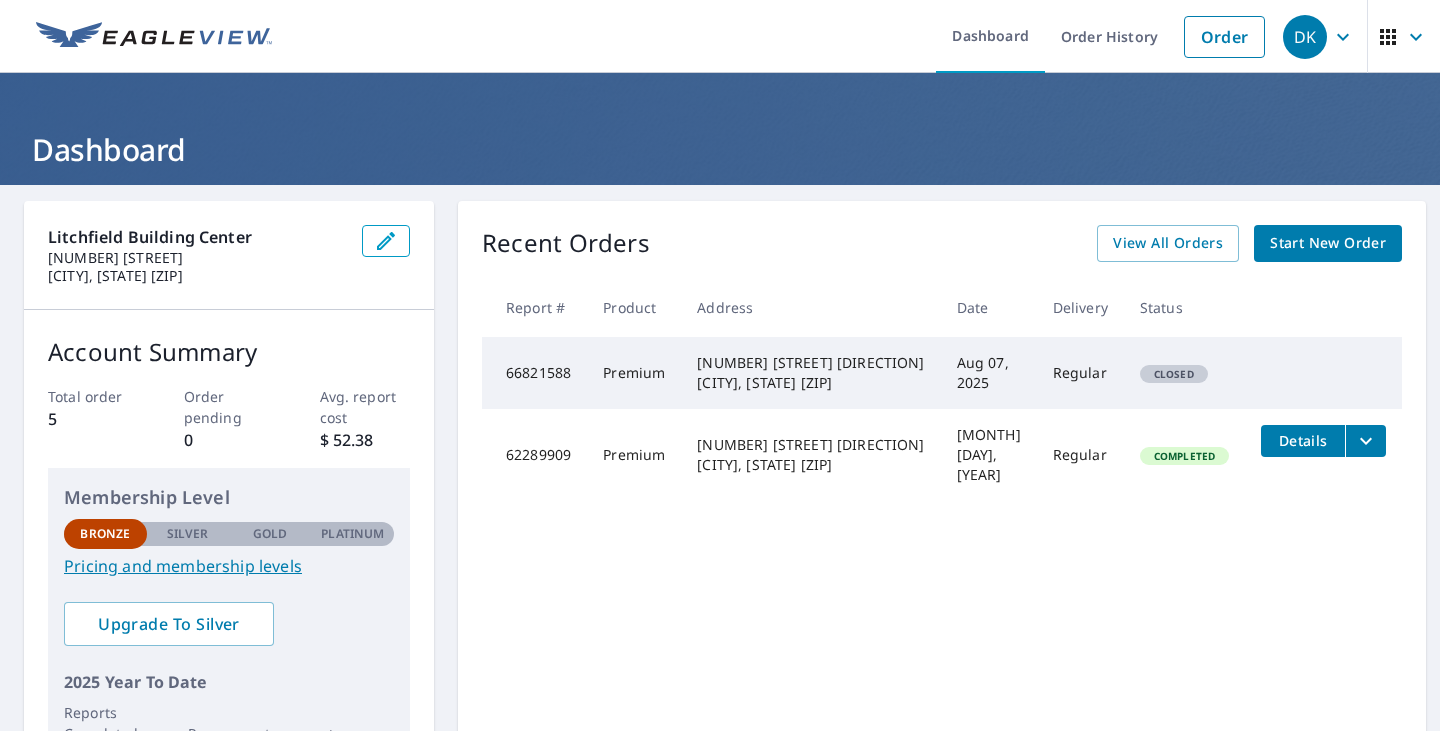 click on "[NUMBER] [STREET] [DIRECTION]
[CITY], [STATE] [ZIP]" at bounding box center [810, 373] 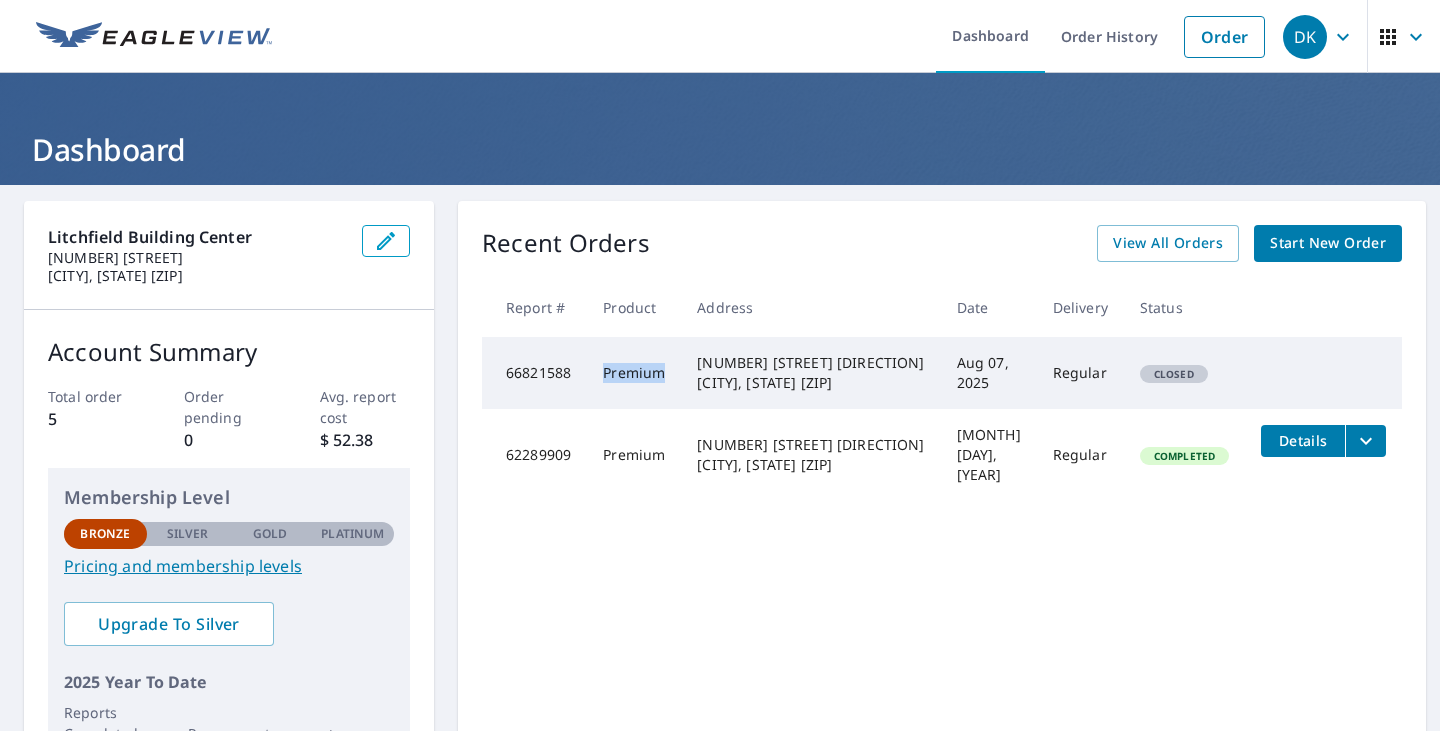 click on "Premium" at bounding box center (634, 373) 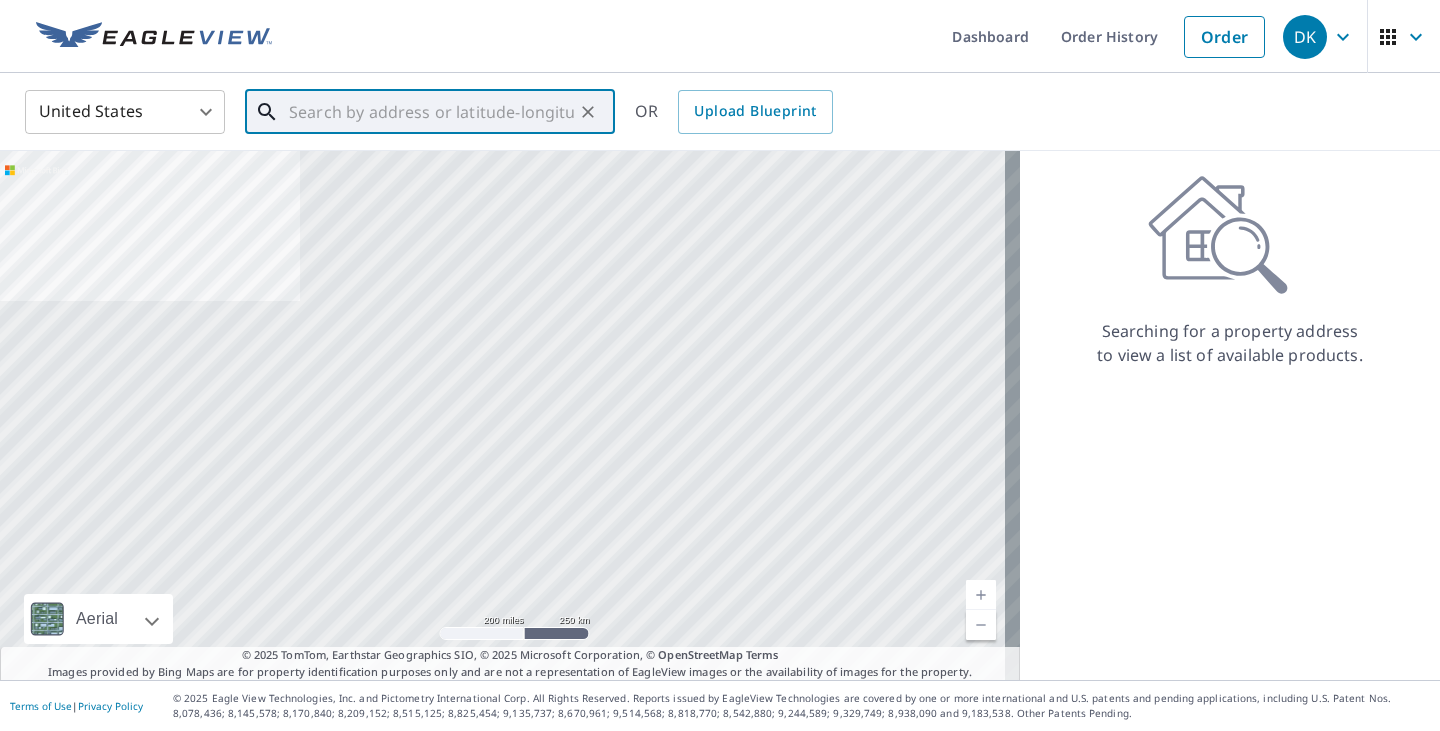 click at bounding box center [431, 112] 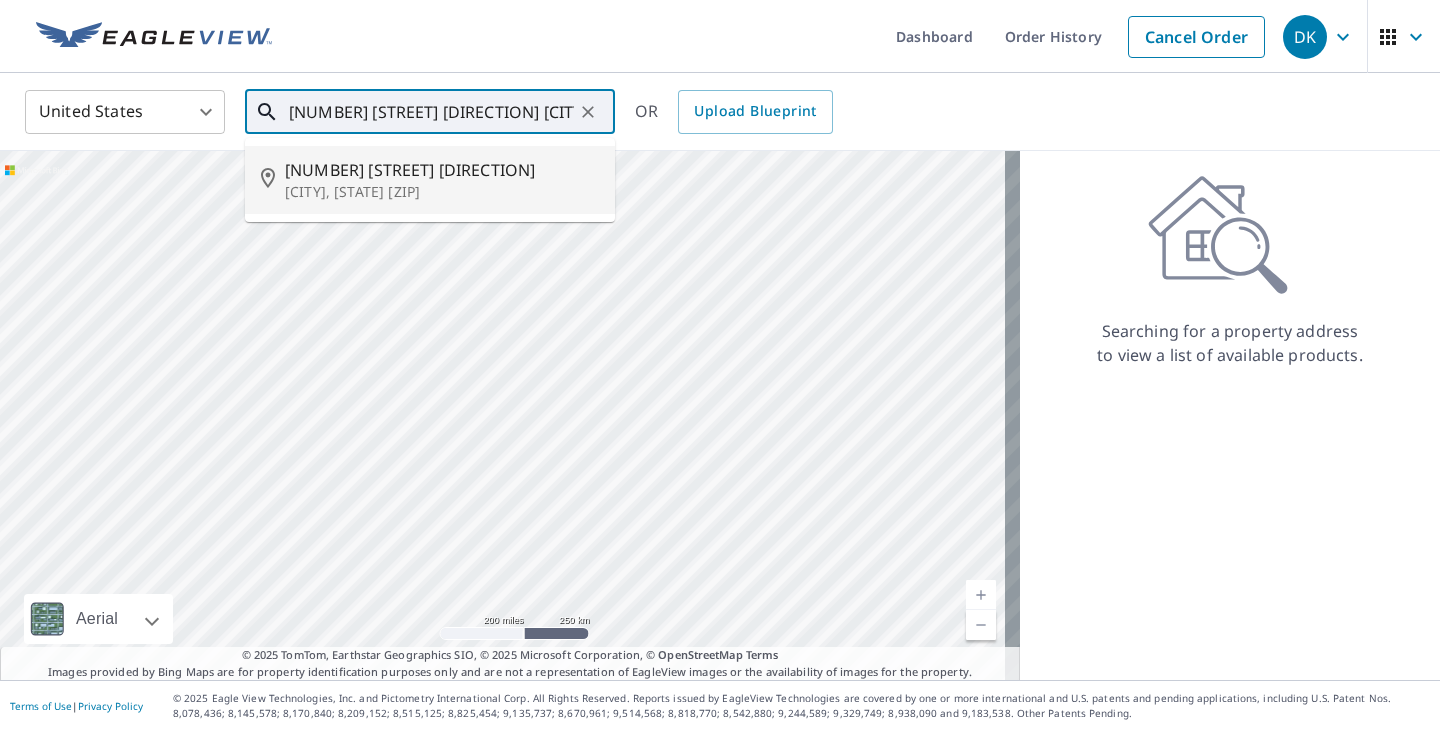 click on "[CITY], [STATE] [ZIP]" at bounding box center (442, 192) 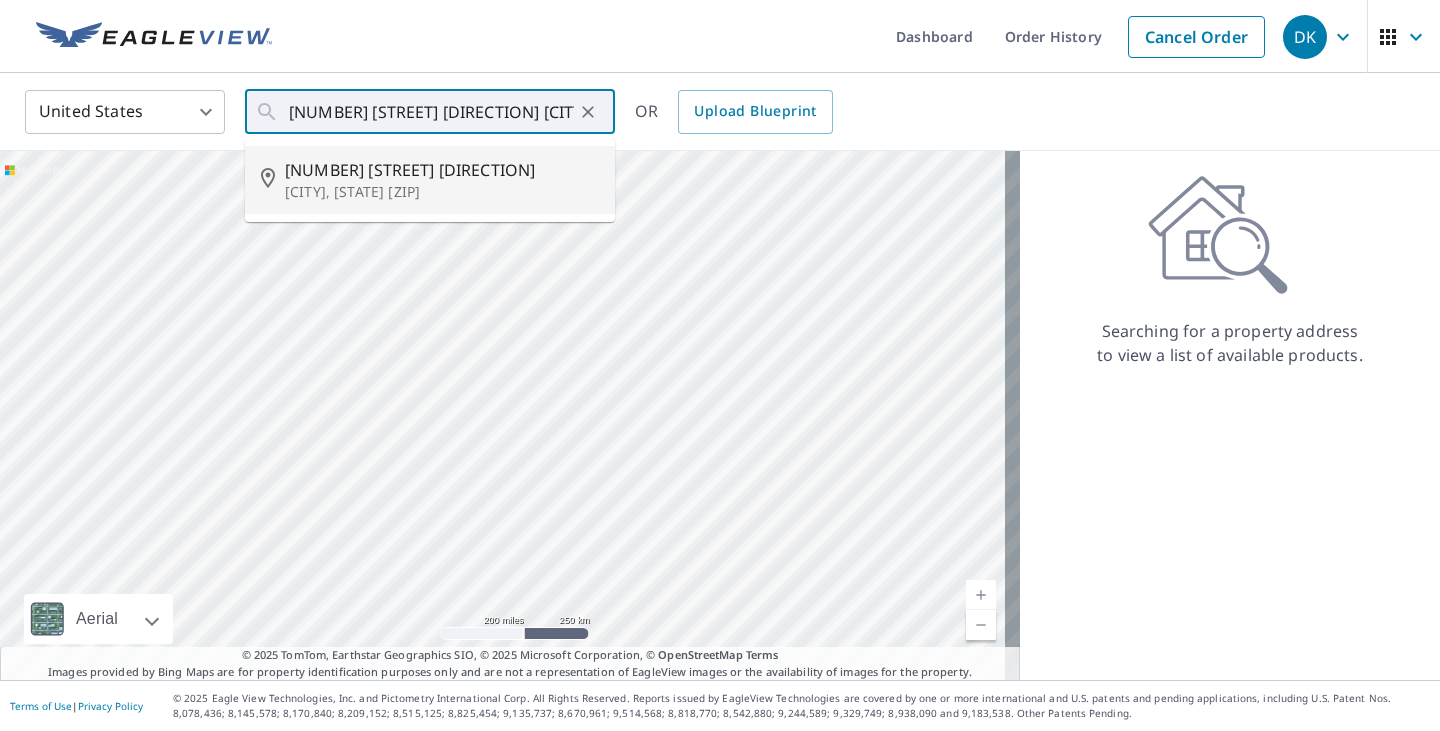 type on "[NUMBER] [STREET] [DIRECTION] [CITY], [STATE] [ZIP]" 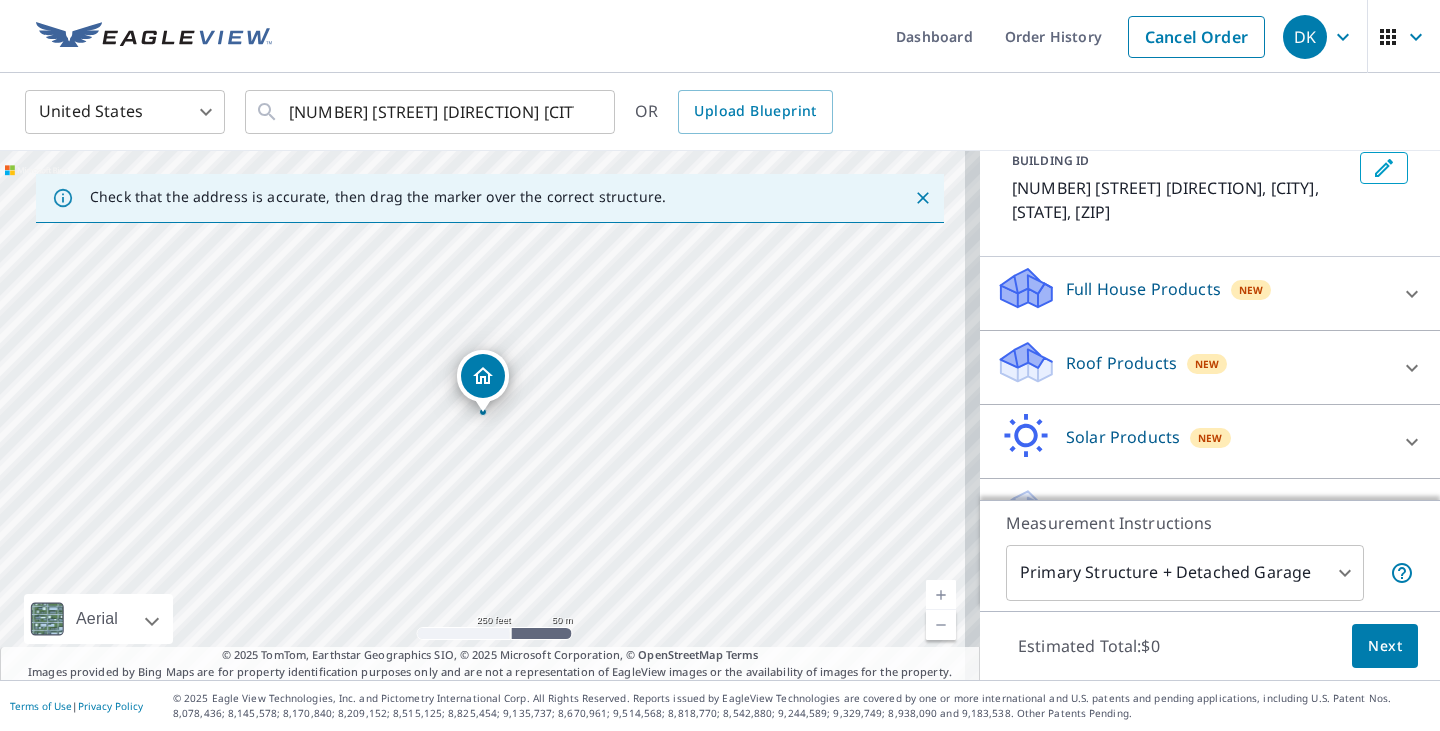 scroll, scrollTop: 154, scrollLeft: 0, axis: vertical 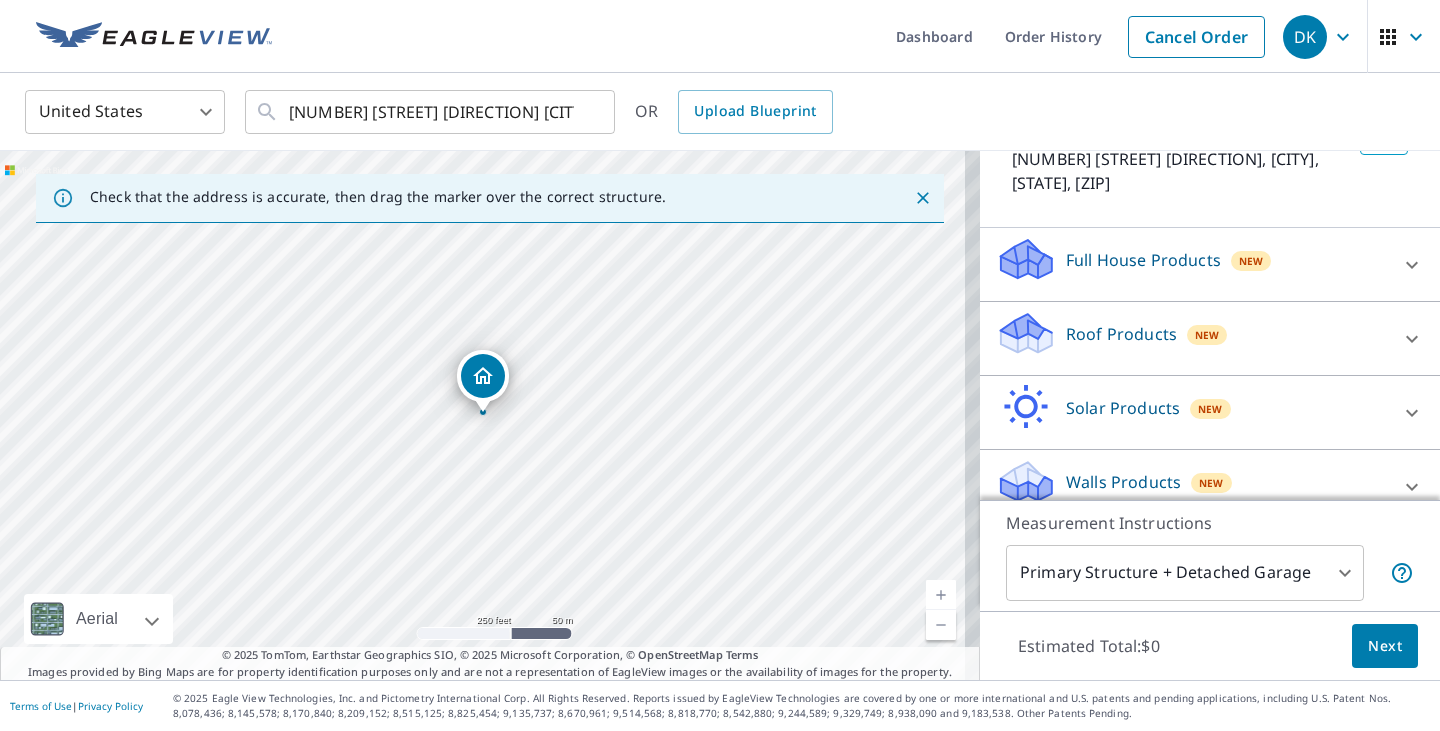 click on "Roof Products New" at bounding box center (1192, 338) 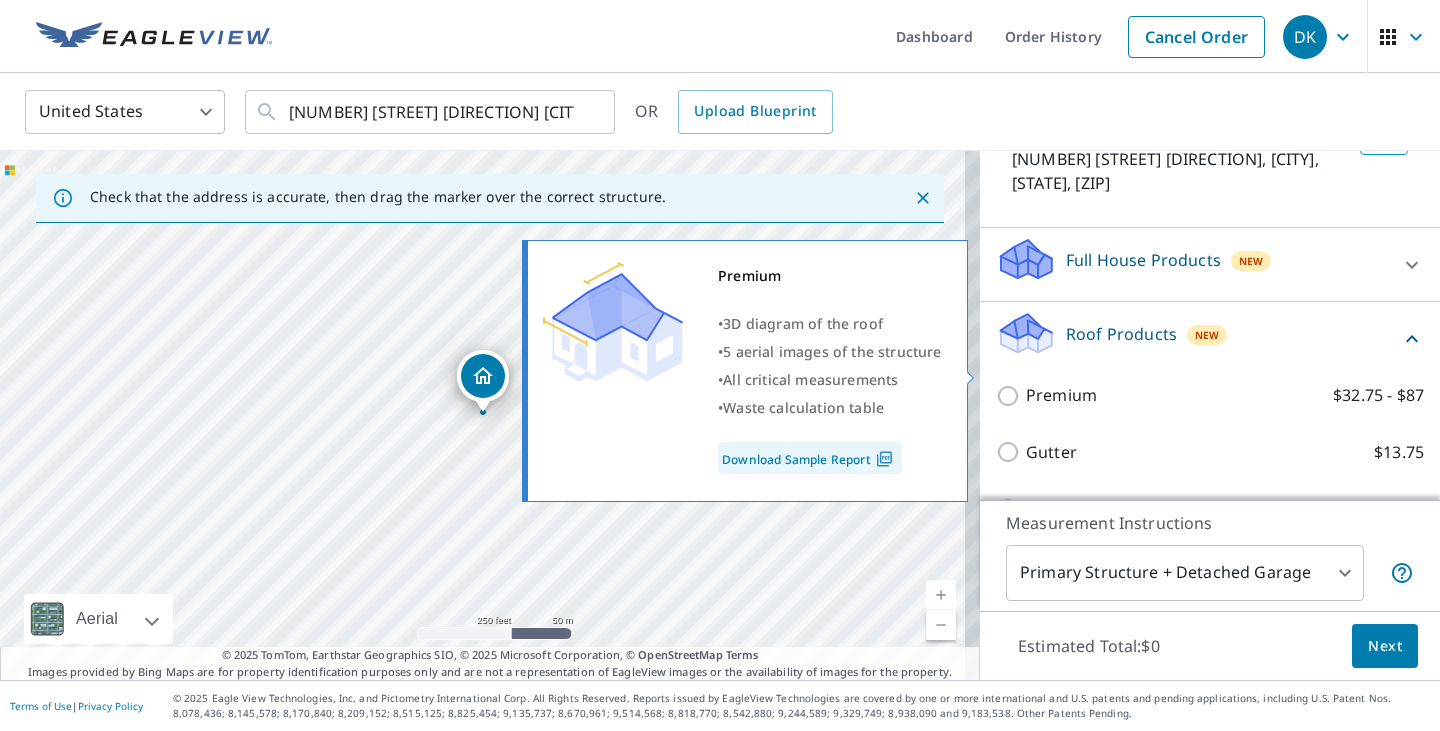click on "Premium $32.75 - $87" at bounding box center (1011, 396) 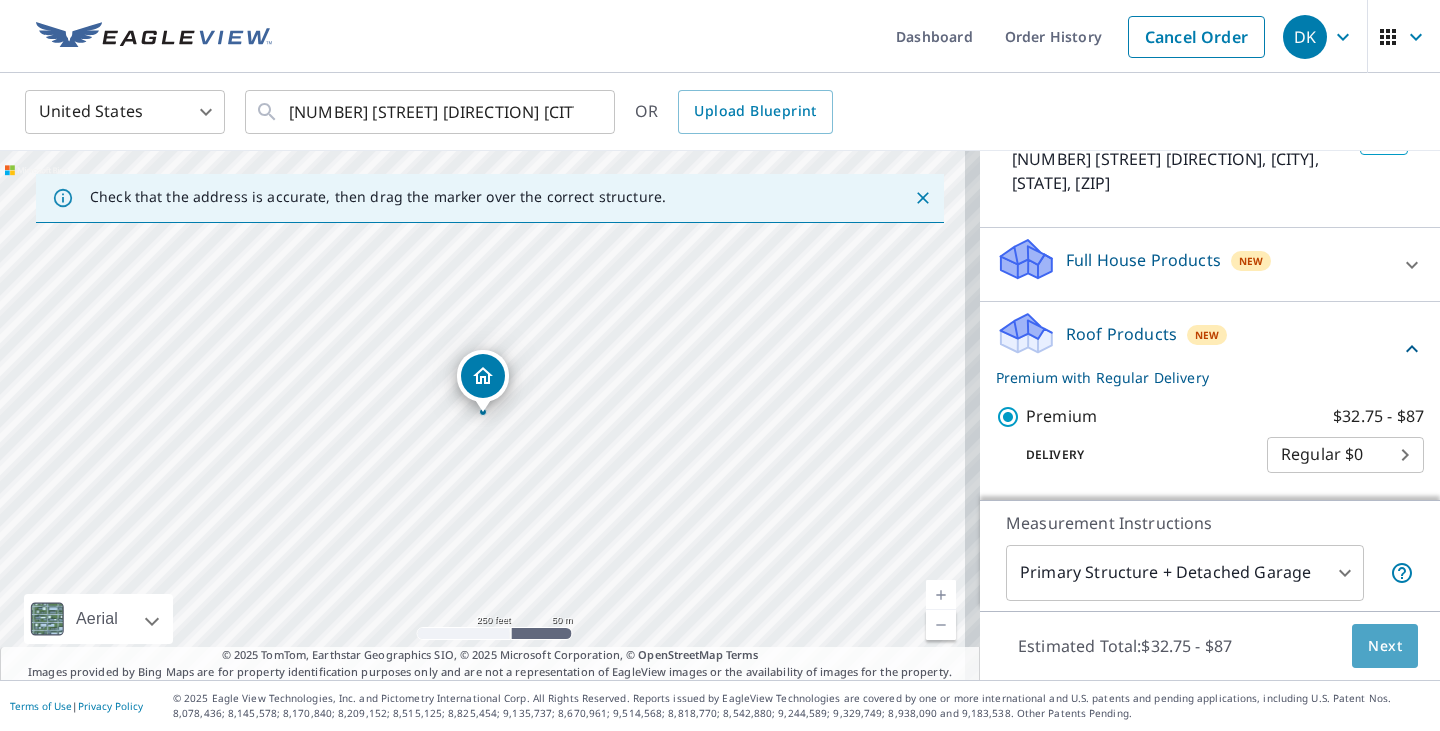 click on "Next" at bounding box center (1385, 646) 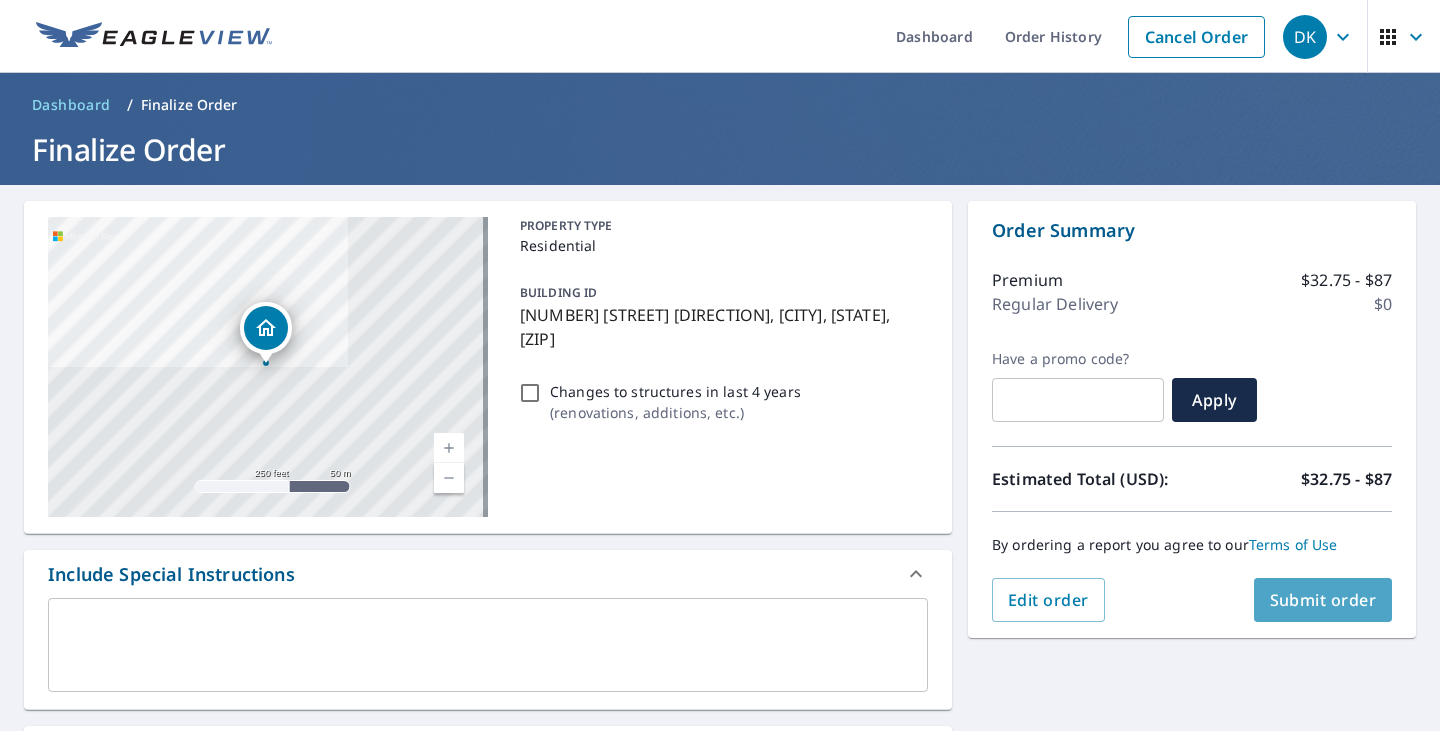 click on "Submit order" at bounding box center (1323, 600) 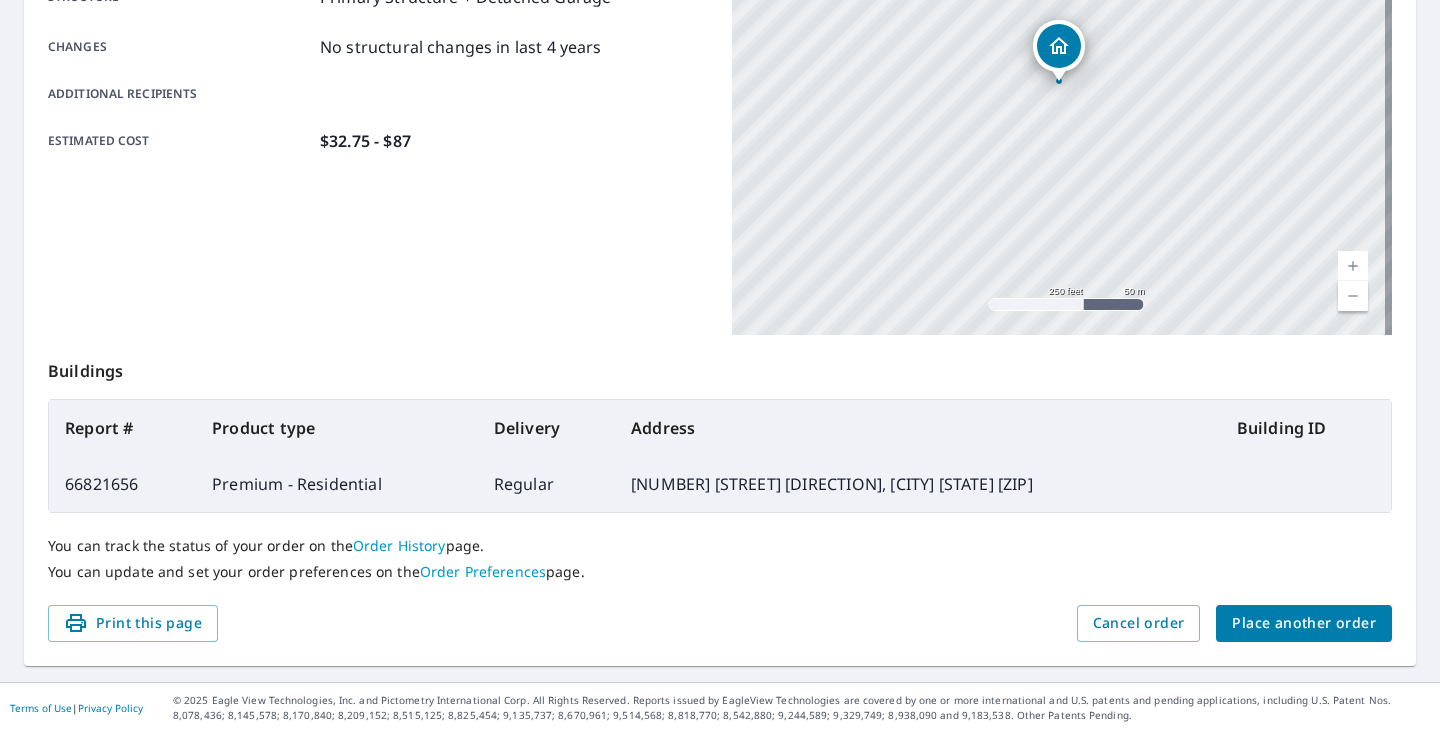 scroll, scrollTop: 446, scrollLeft: 0, axis: vertical 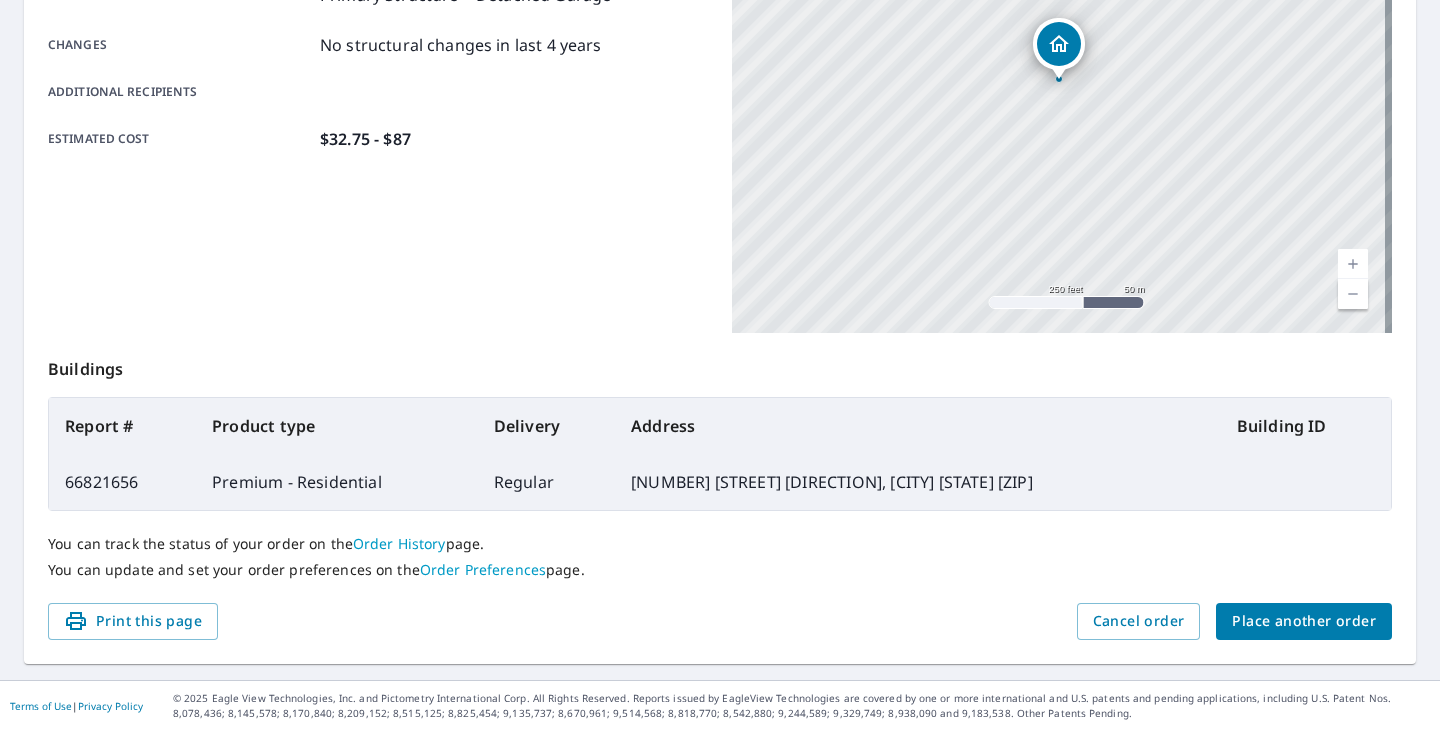 click on "Place another order" at bounding box center (1304, 621) 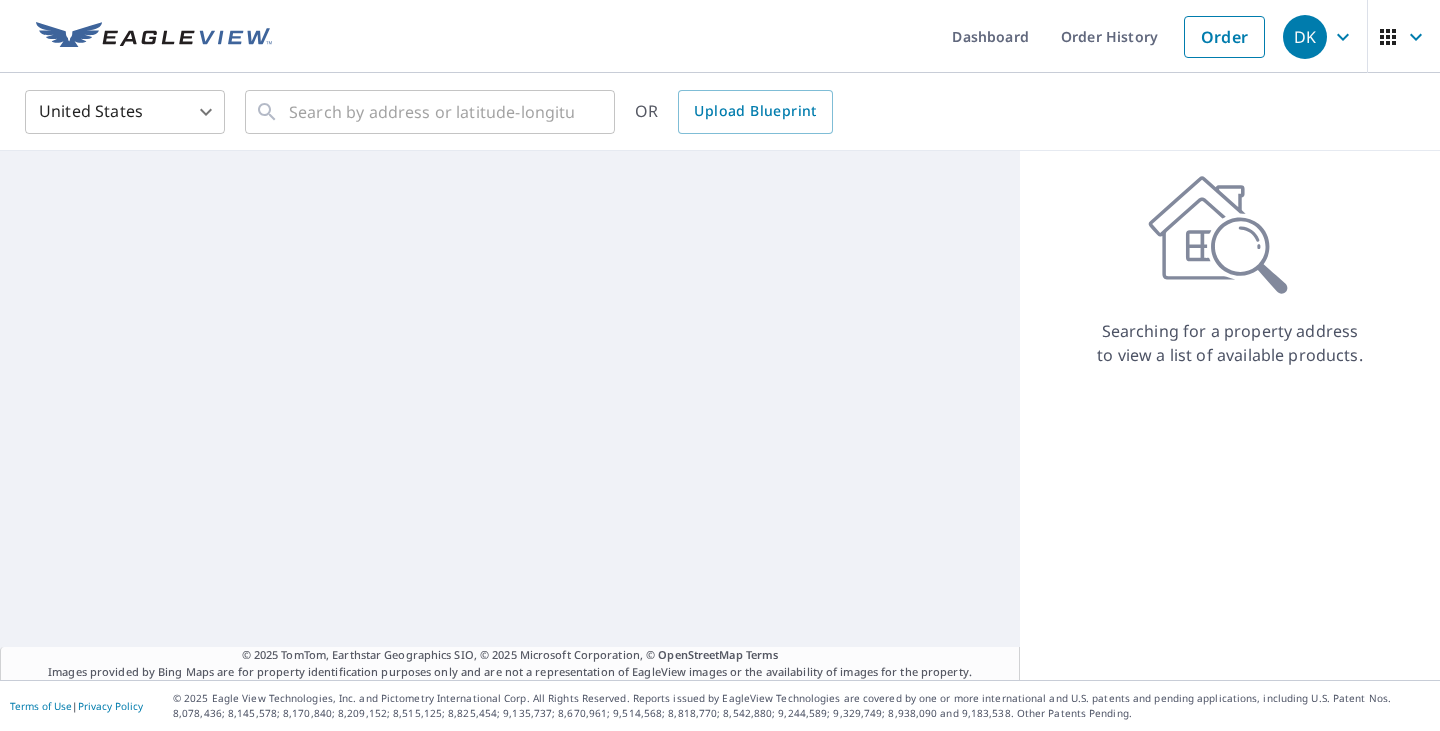 scroll, scrollTop: 0, scrollLeft: 0, axis: both 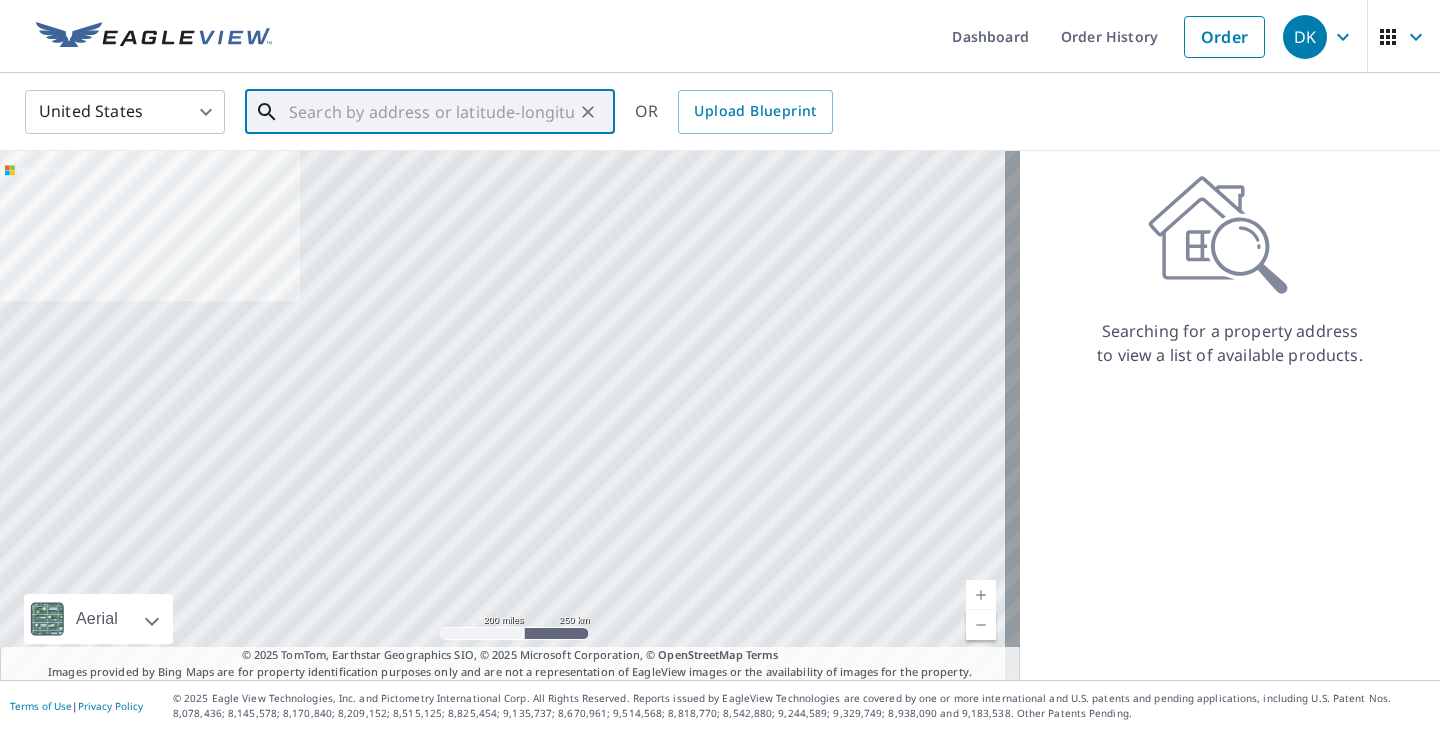 click at bounding box center [431, 112] 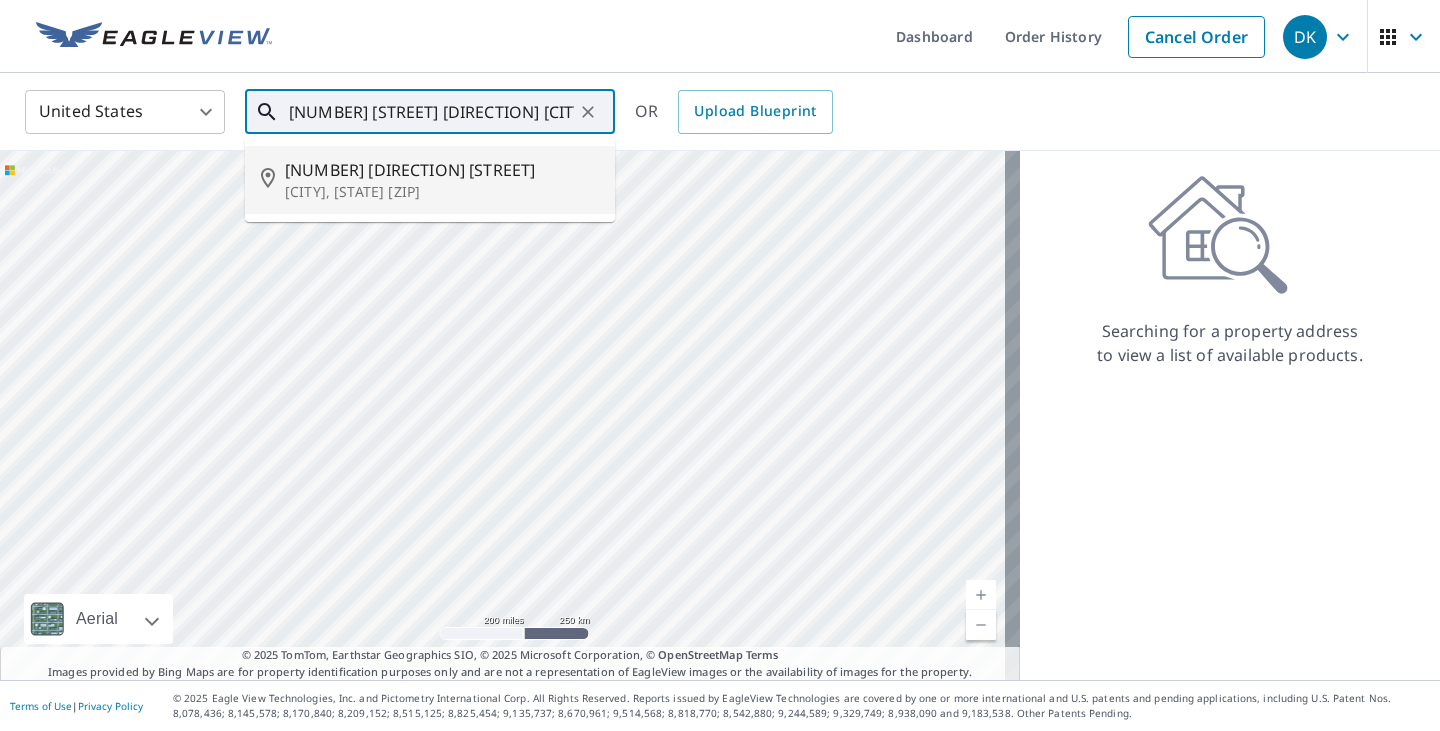 click on "[CITY], [STATE] [ZIP]" at bounding box center [442, 192] 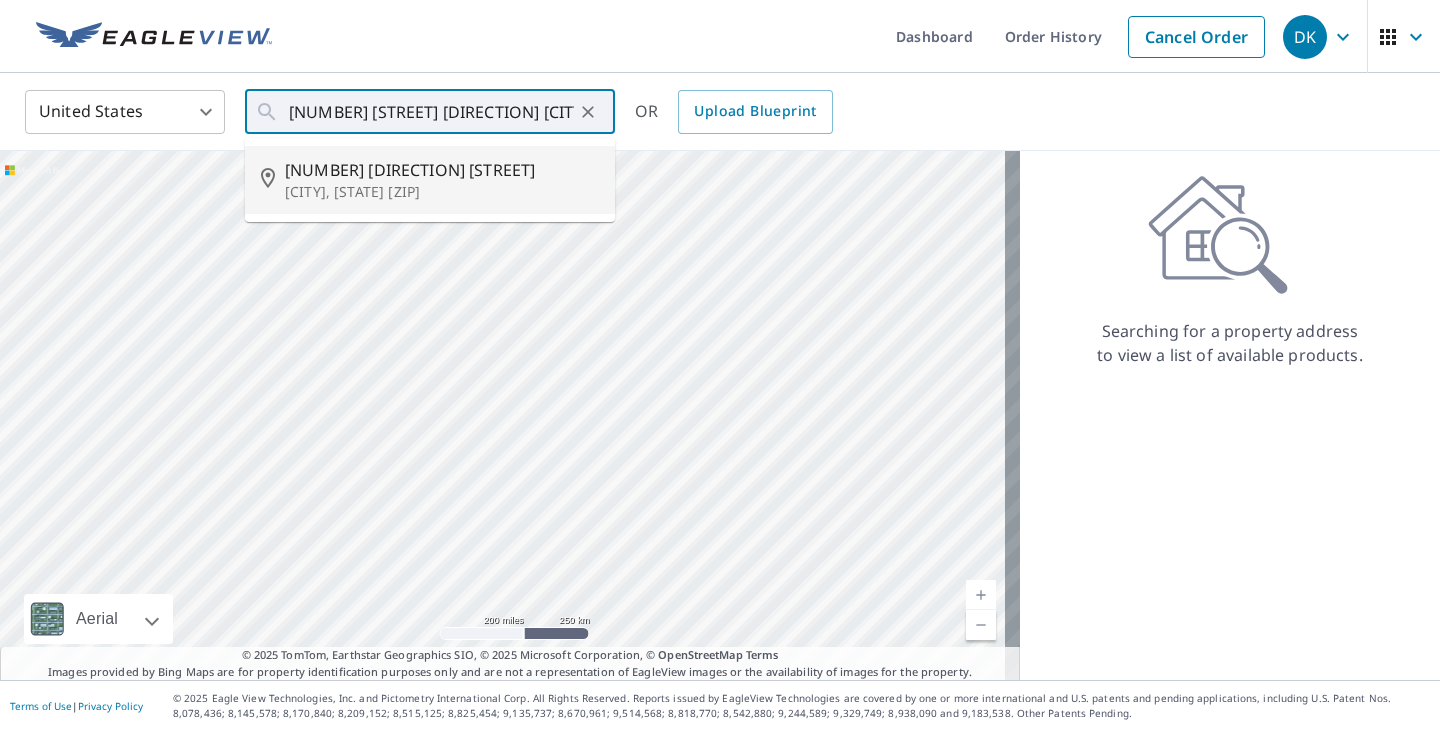 type on "[NUMBER] [DIRECTION] [STREET] [CITY], [STATE] [ZIP]" 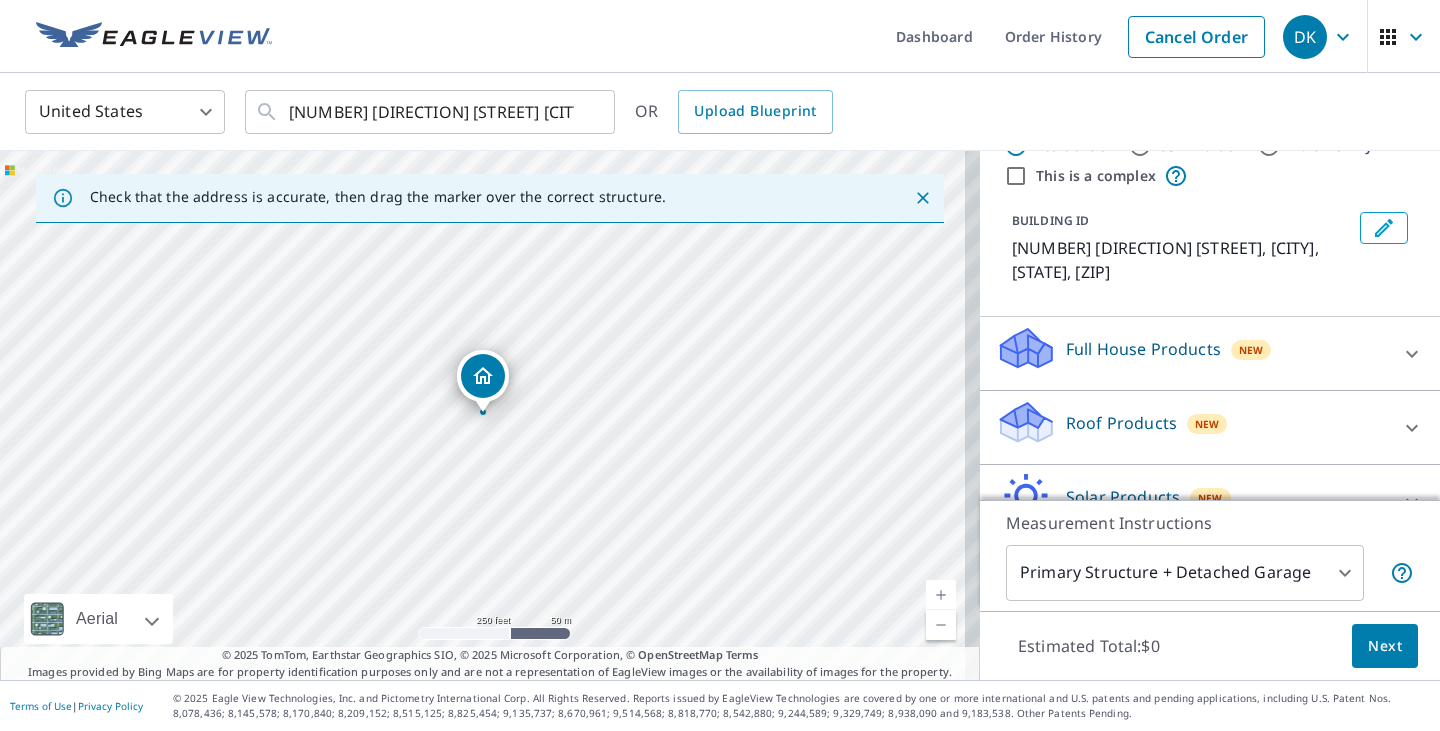 scroll, scrollTop: 100, scrollLeft: 0, axis: vertical 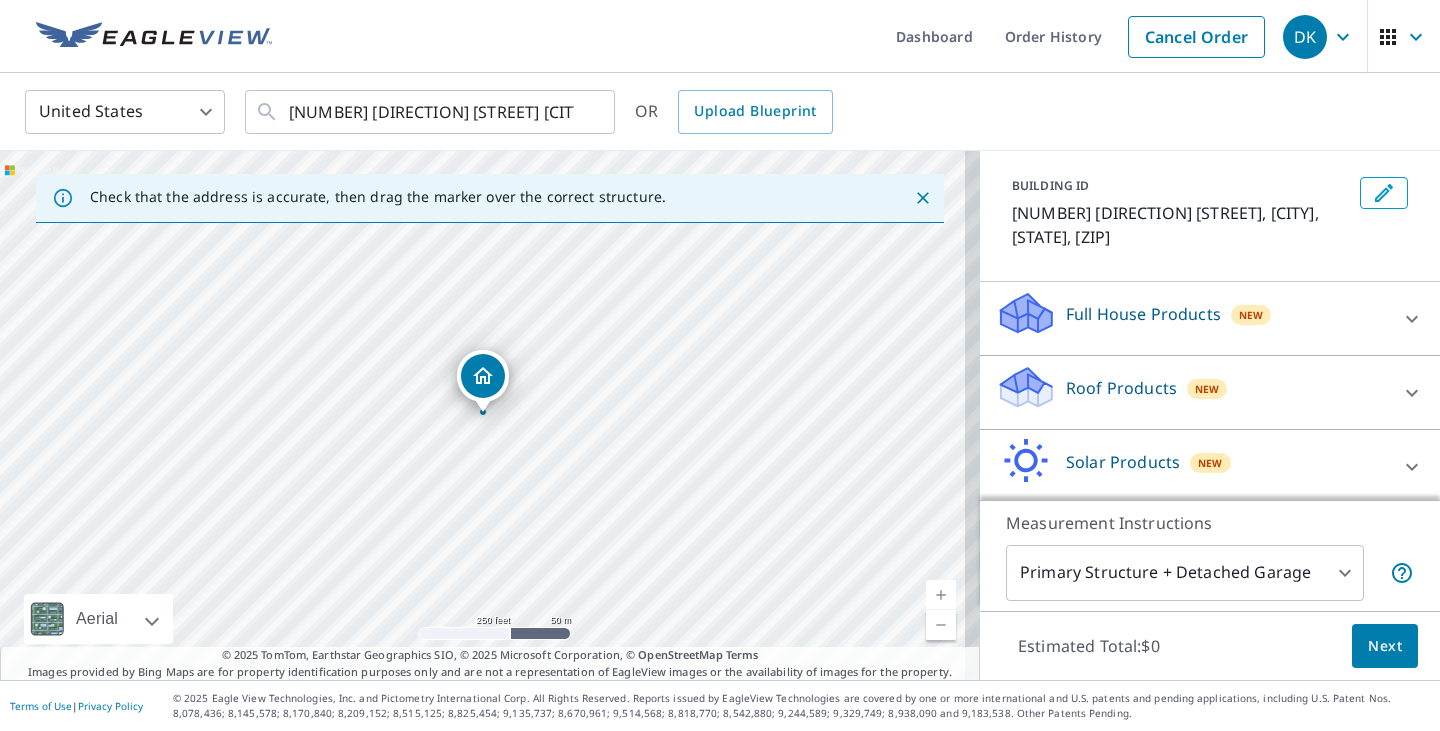 click on "Roof Products" at bounding box center (1121, 388) 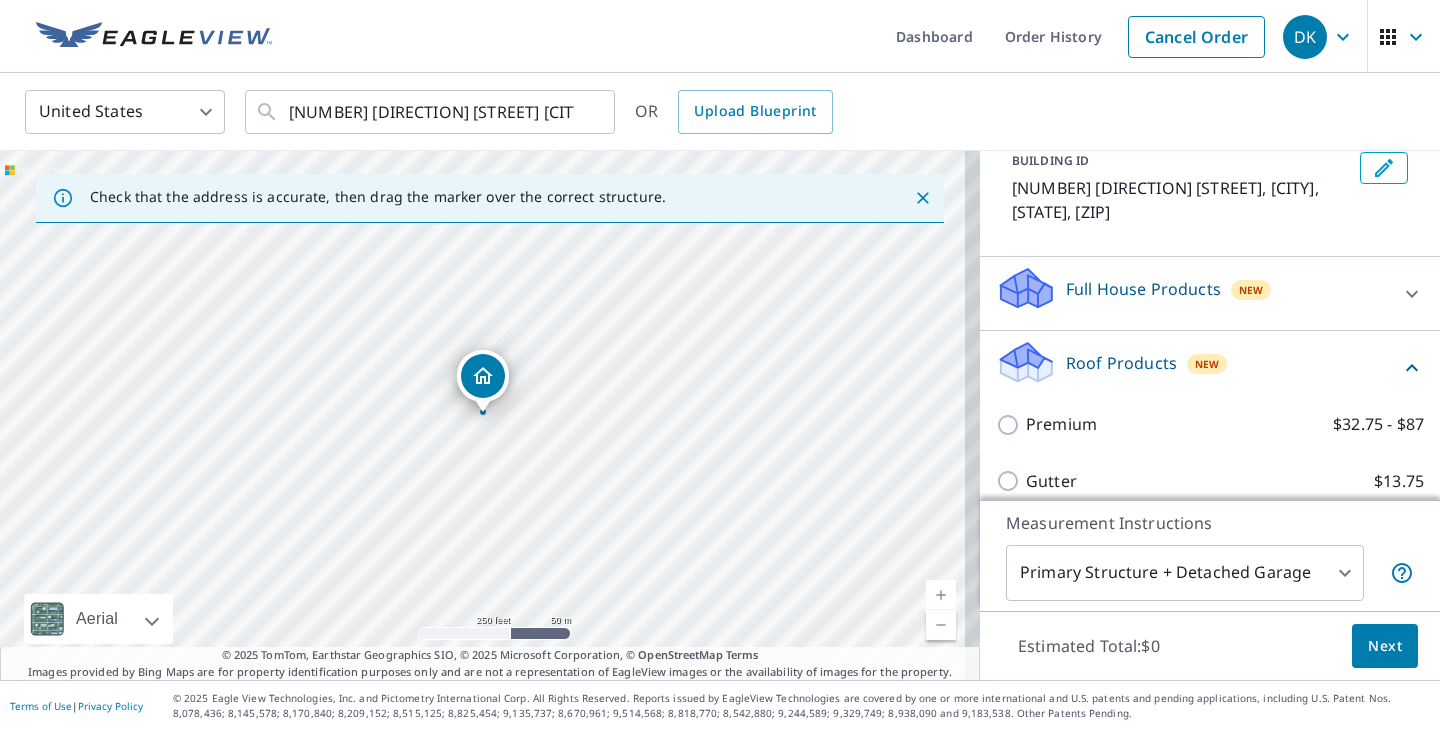 scroll, scrollTop: 200, scrollLeft: 0, axis: vertical 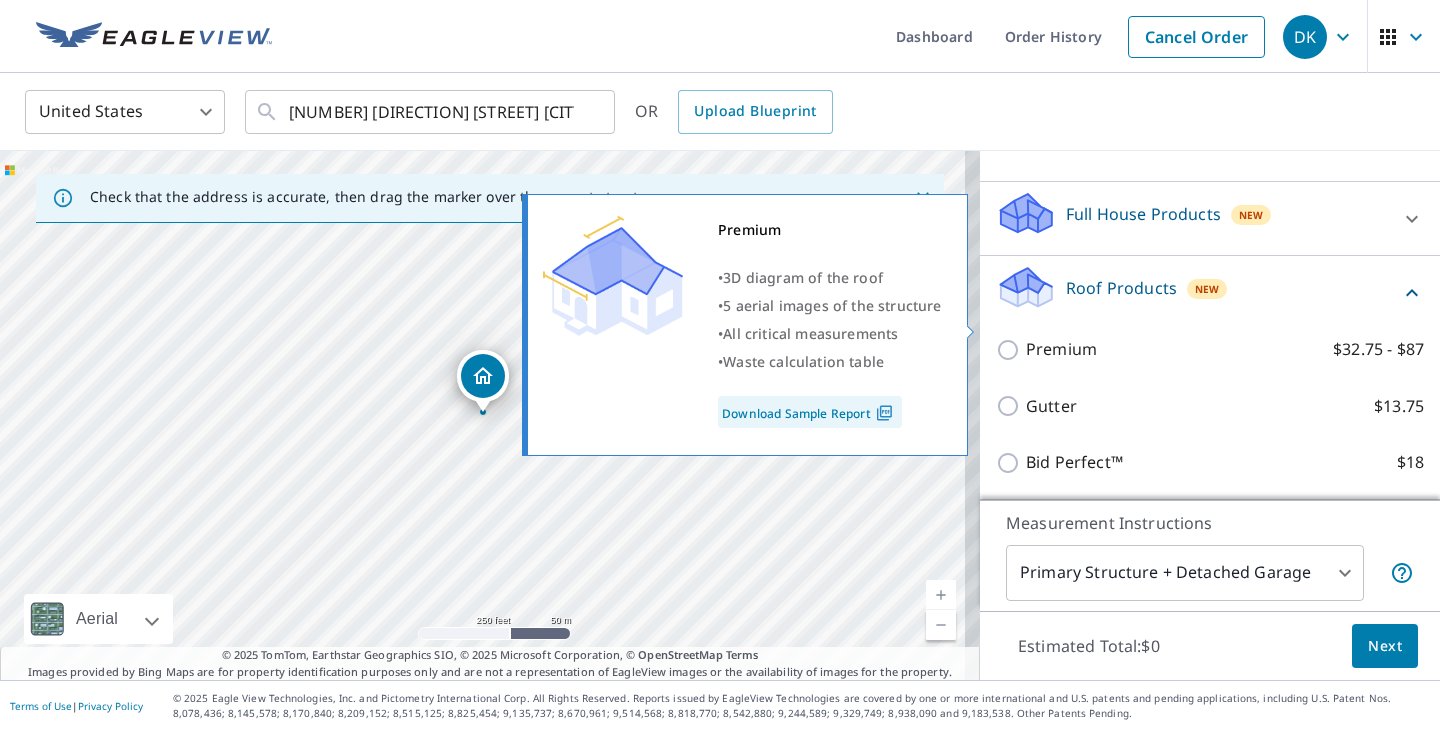 click on "Premium $32.75 - $87" at bounding box center (1011, 350) 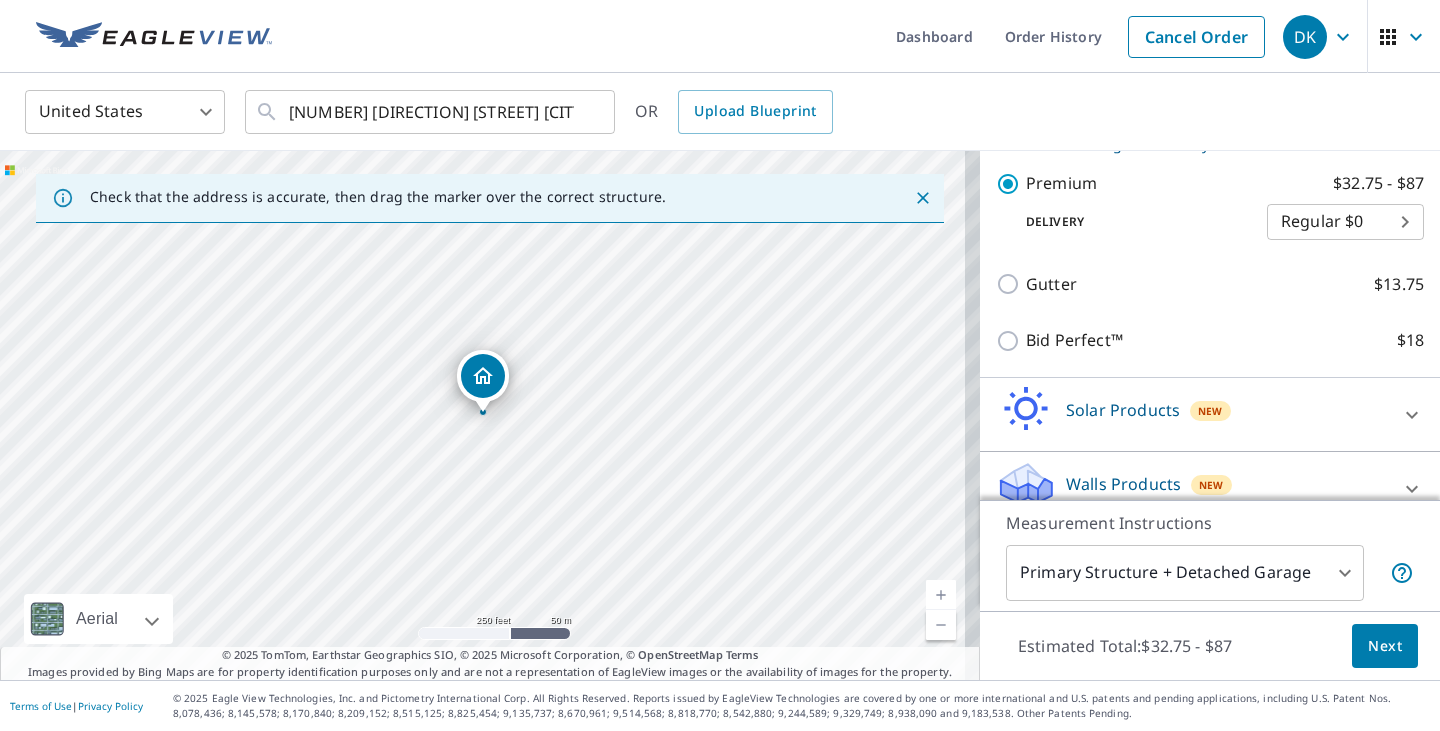 scroll, scrollTop: 389, scrollLeft: 0, axis: vertical 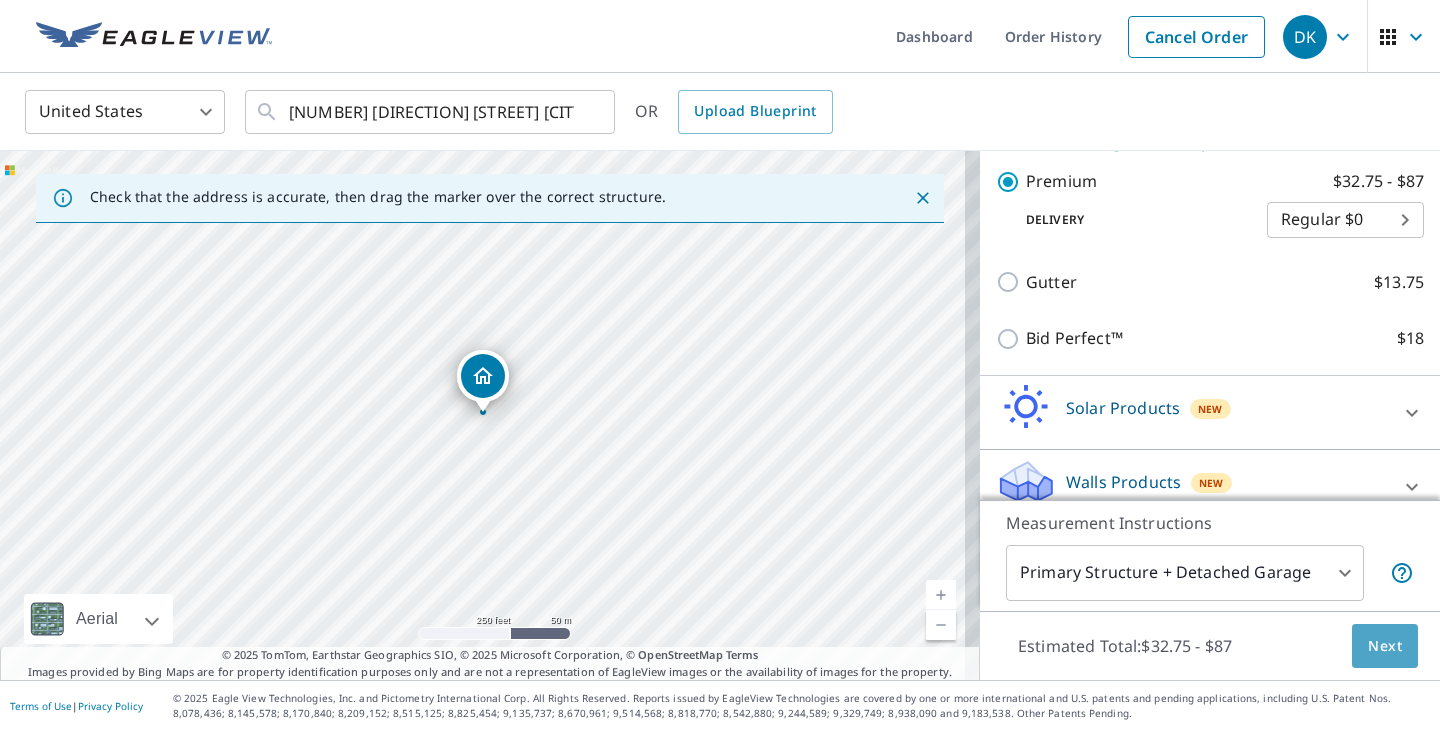 click on "Next" at bounding box center [1385, 646] 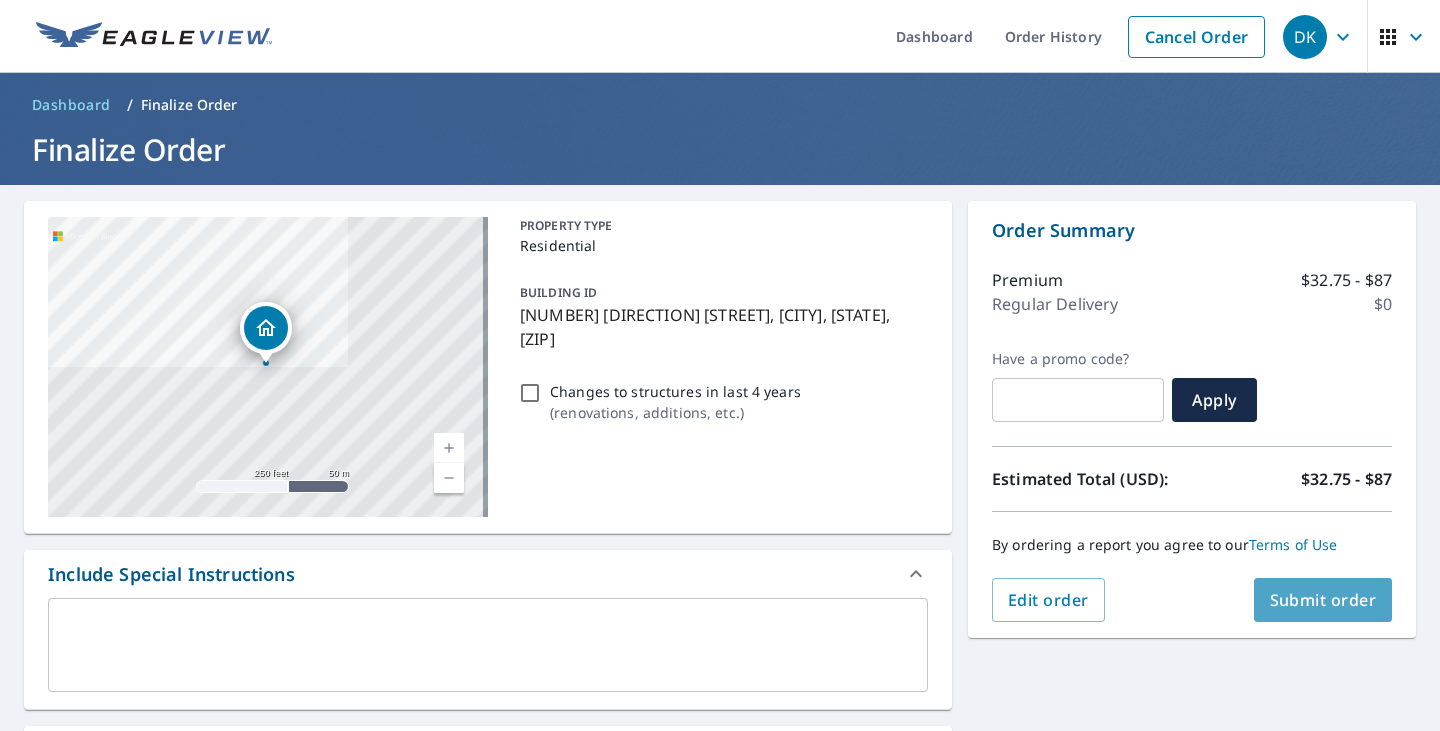 click on "Submit order" at bounding box center [1323, 600] 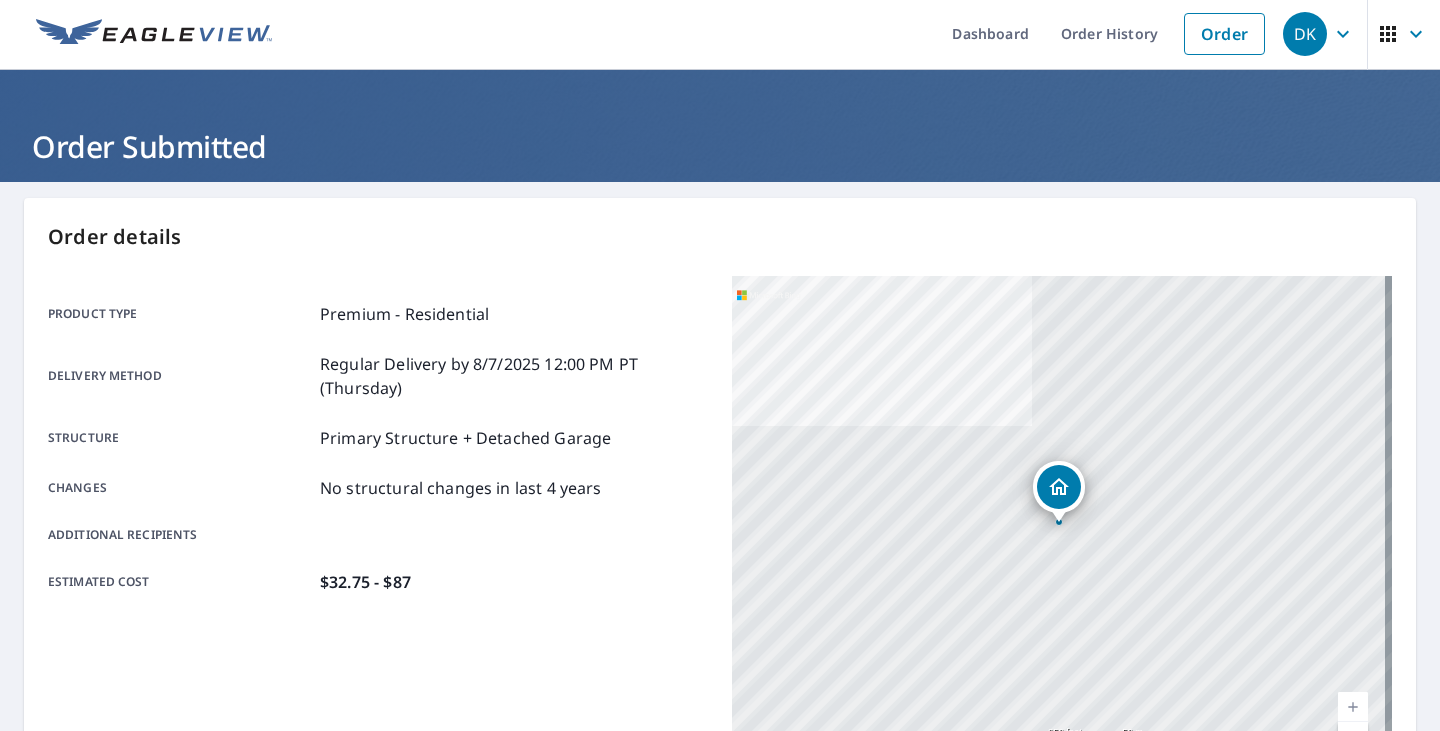 scroll, scrollTop: 0, scrollLeft: 0, axis: both 